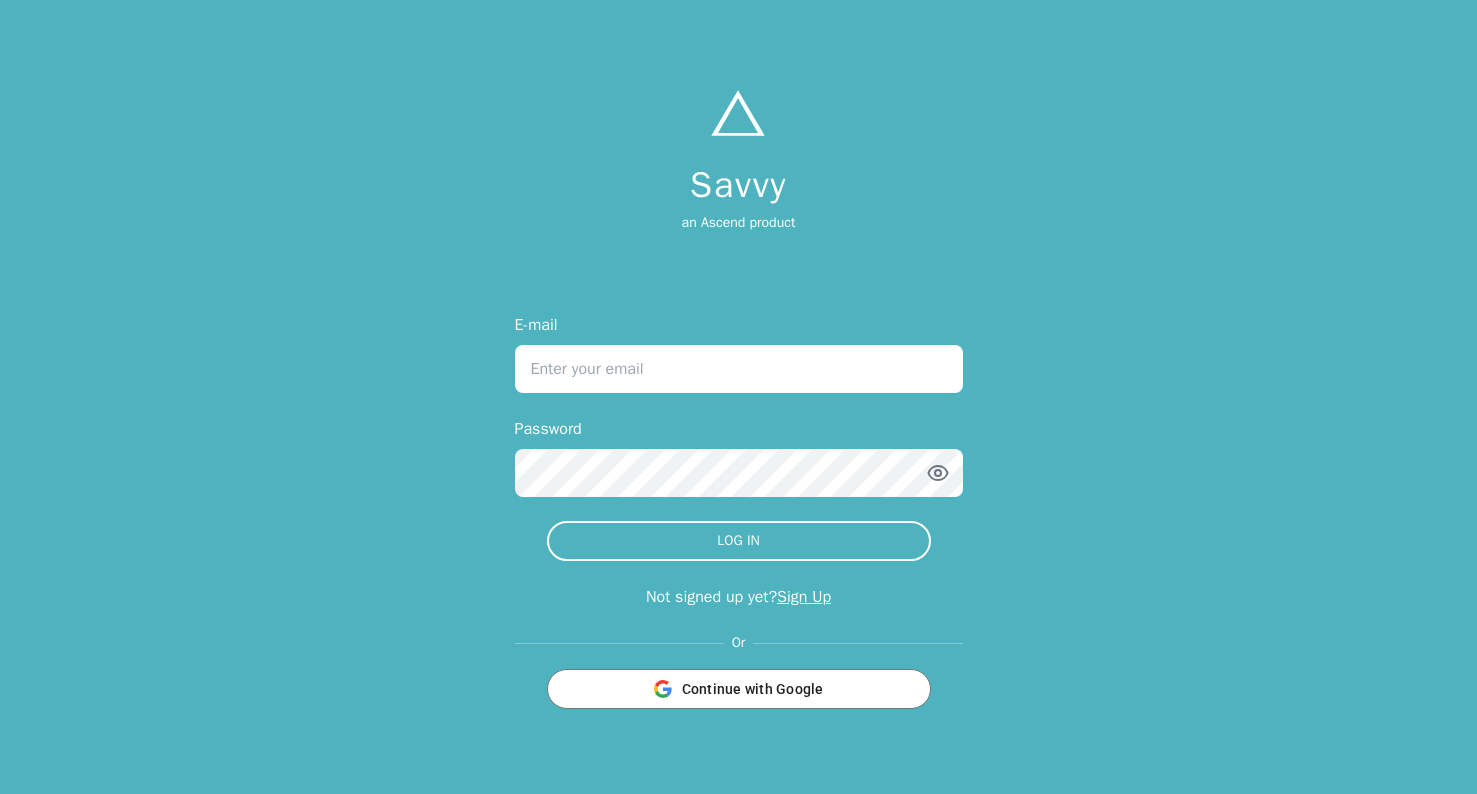 scroll, scrollTop: 0, scrollLeft: 0, axis: both 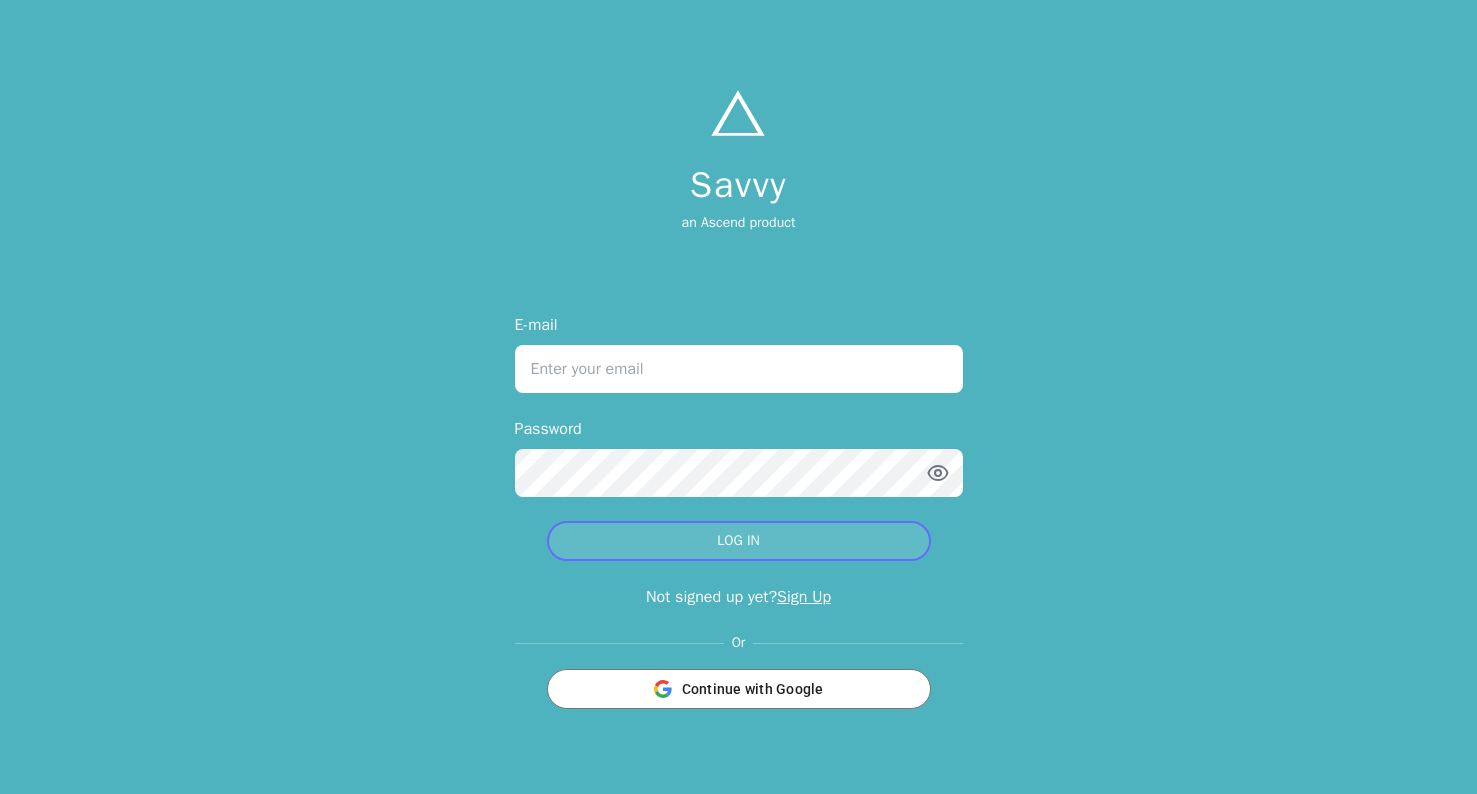 type on "danny.nguyen@[EMAIL]" 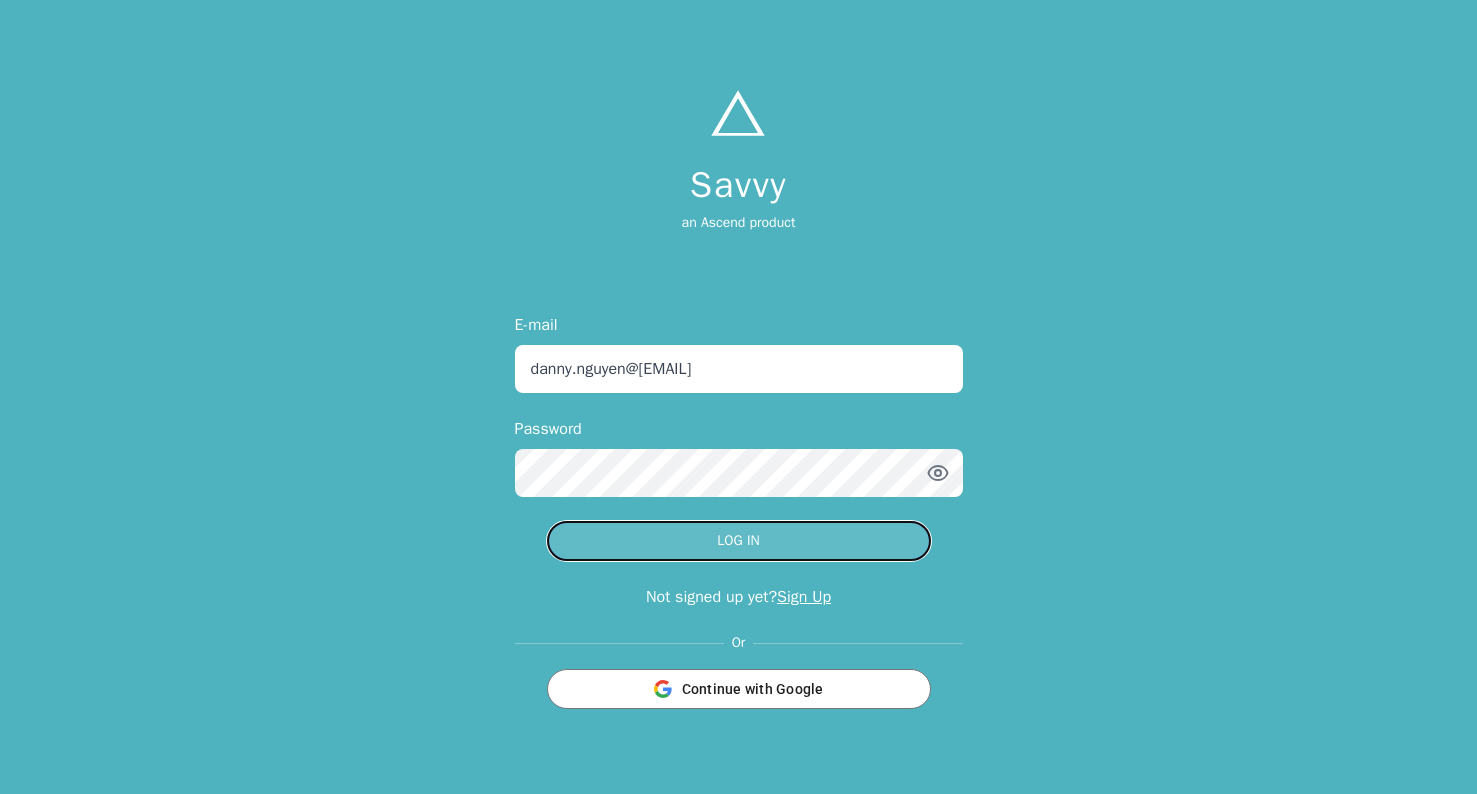 click on "LOG IN" at bounding box center [739, 541] 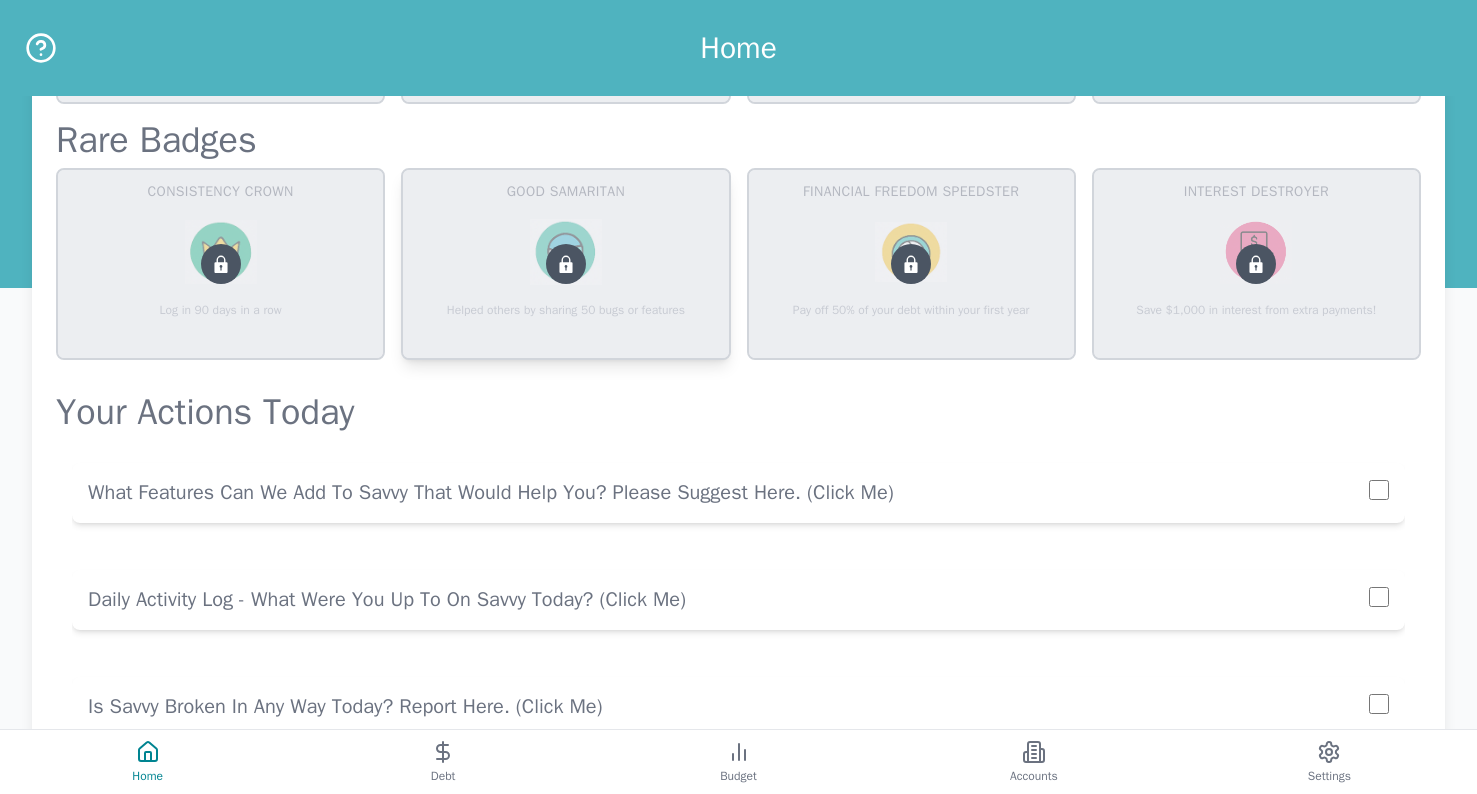 scroll, scrollTop: 1386, scrollLeft: 0, axis: vertical 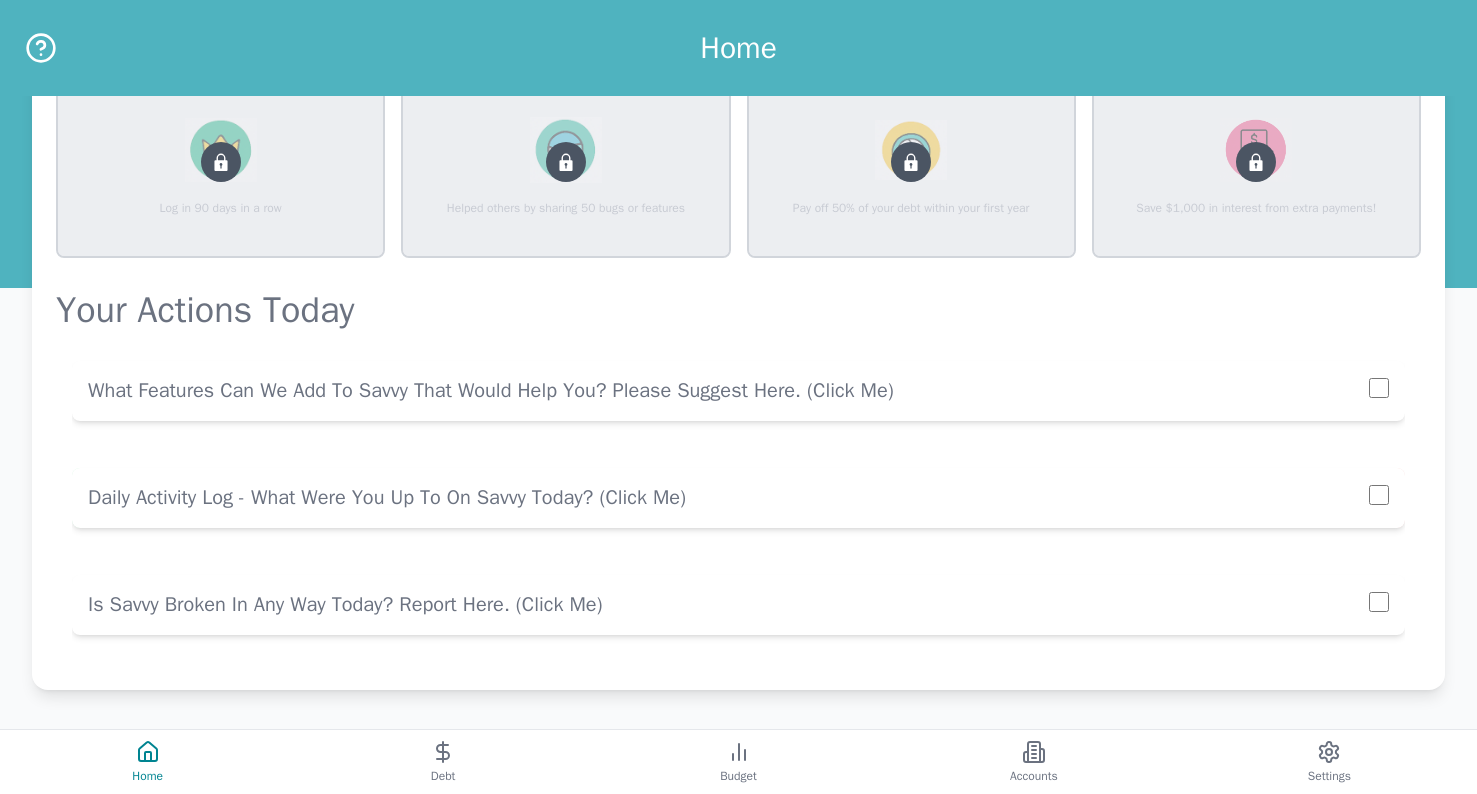 click on "Daily Activity Log - What Were You Up To On Savvy Today? (click me)" at bounding box center (738, 498) 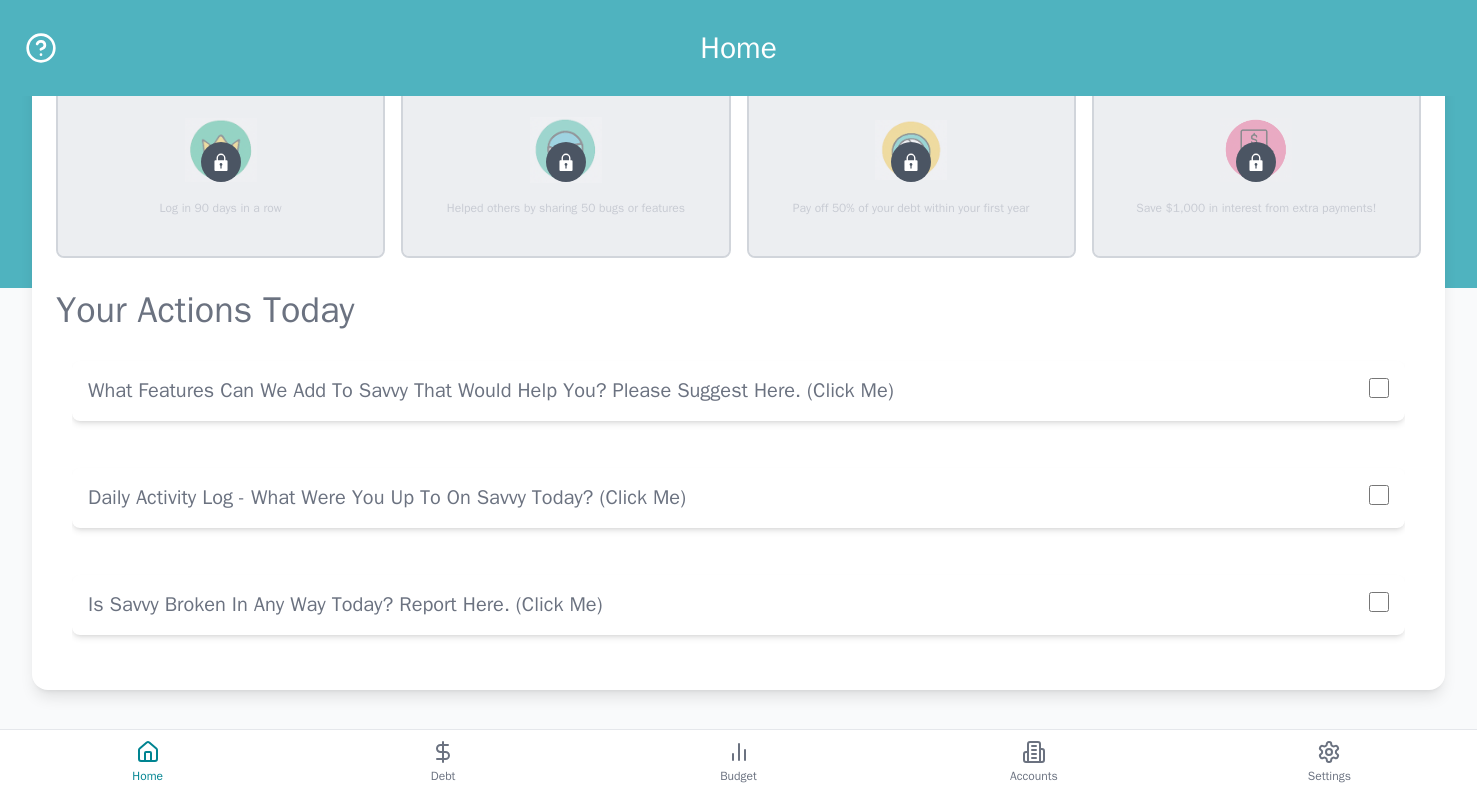 click on "Daily Activity Log - What Were You Up To On Savvy Today? (click me)" at bounding box center (728, 498) 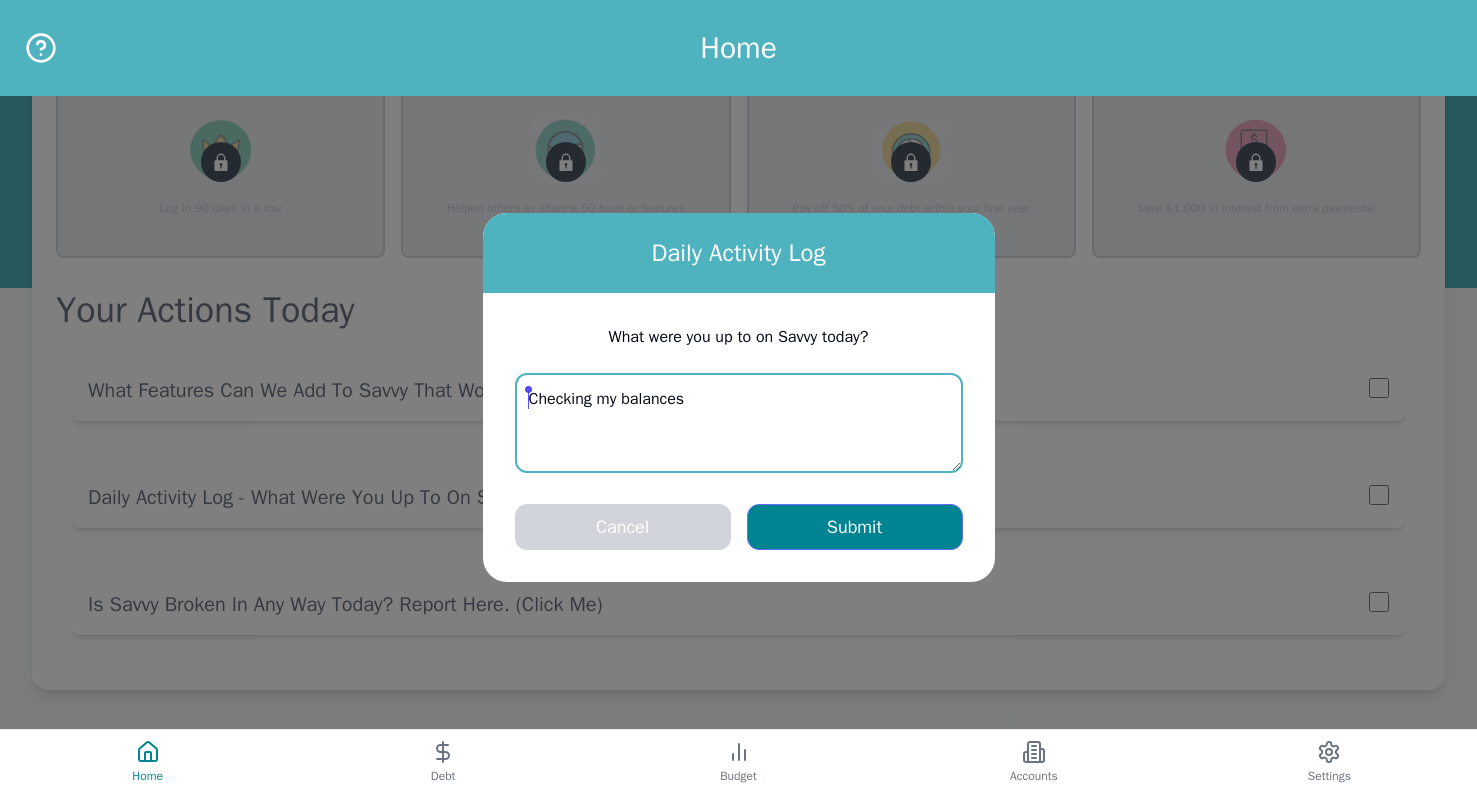 type on "Checking my balances" 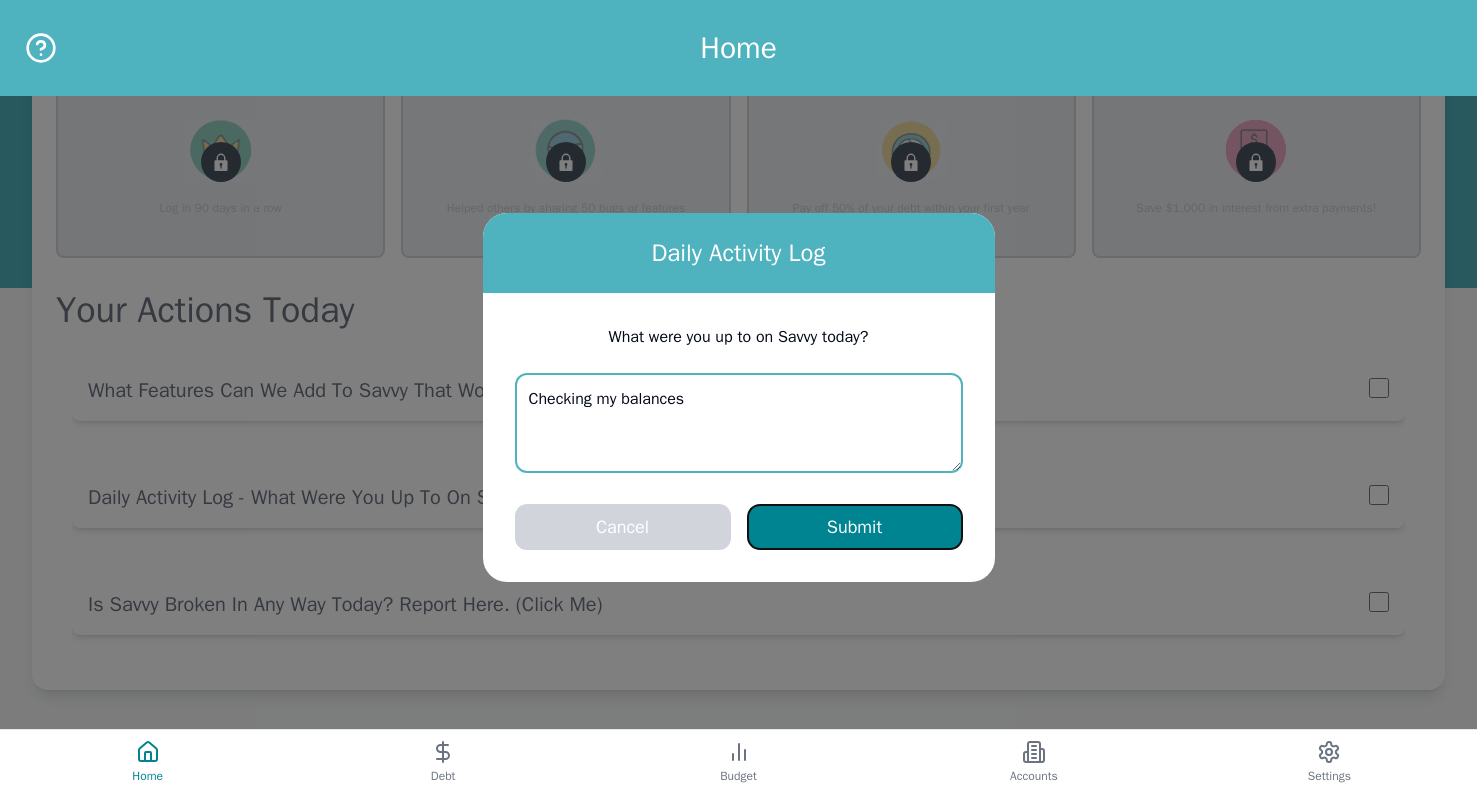 click on "Submit" at bounding box center [855, 527] 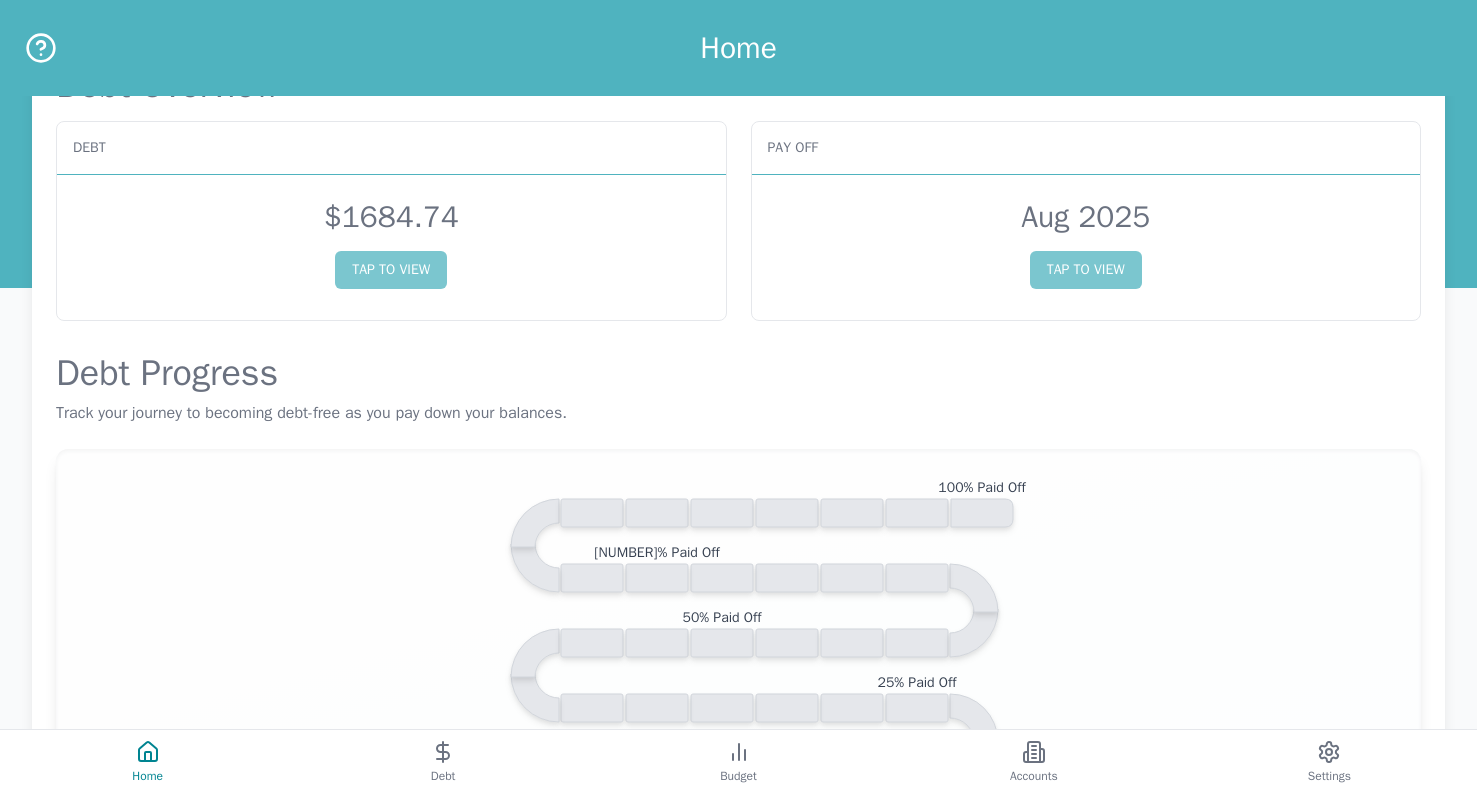 scroll, scrollTop: 0, scrollLeft: 0, axis: both 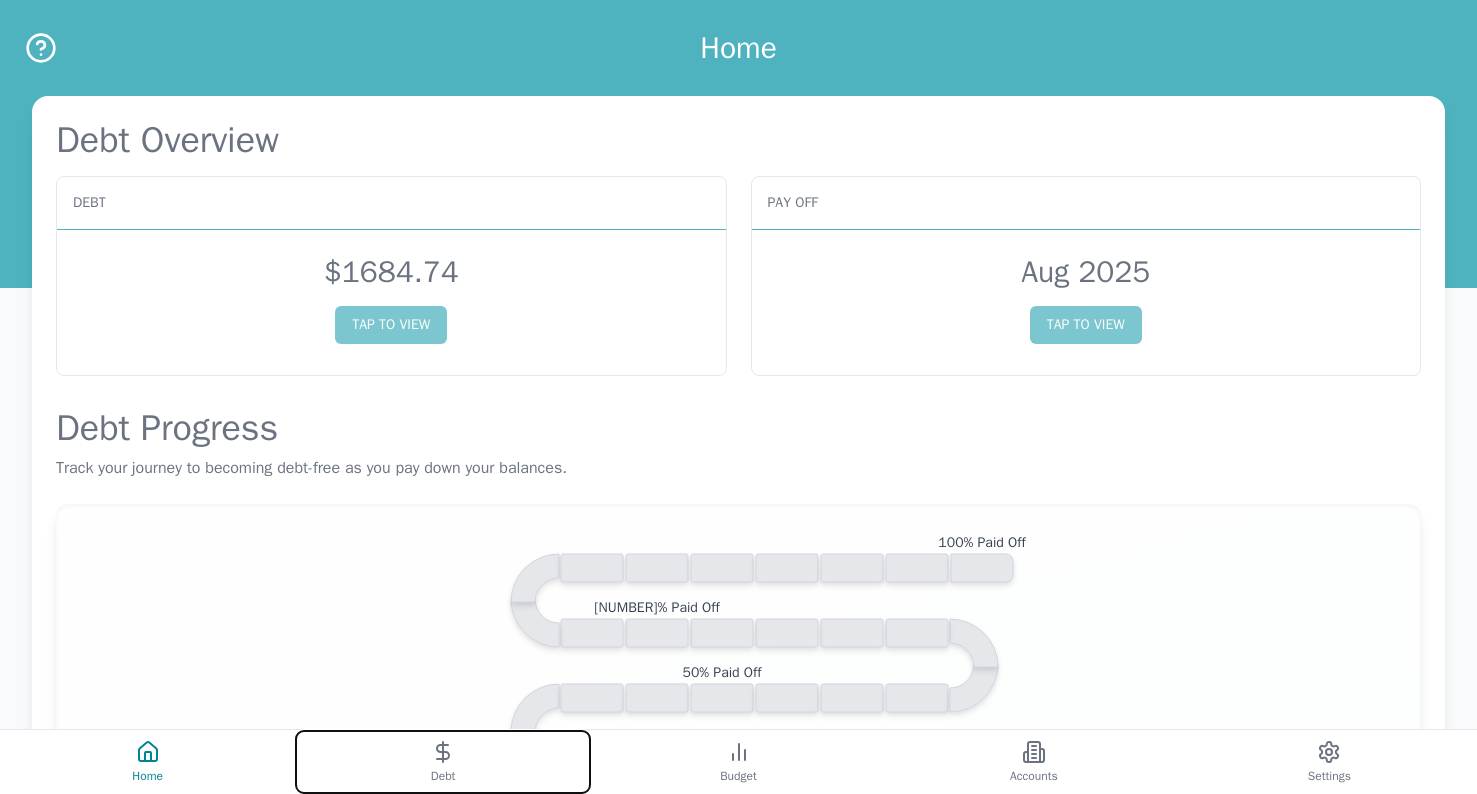 click on "Debt" at bounding box center [442, 762] 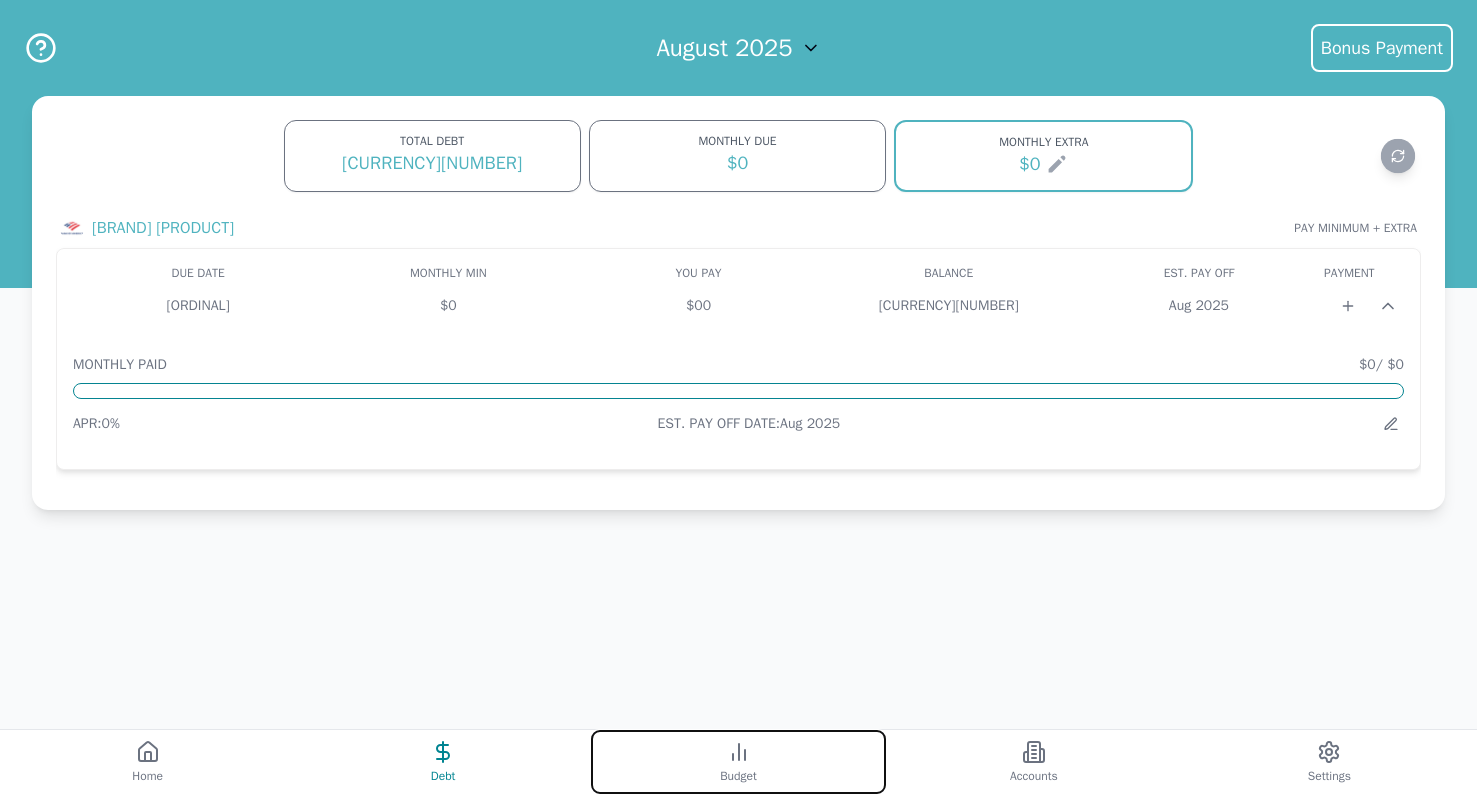 click 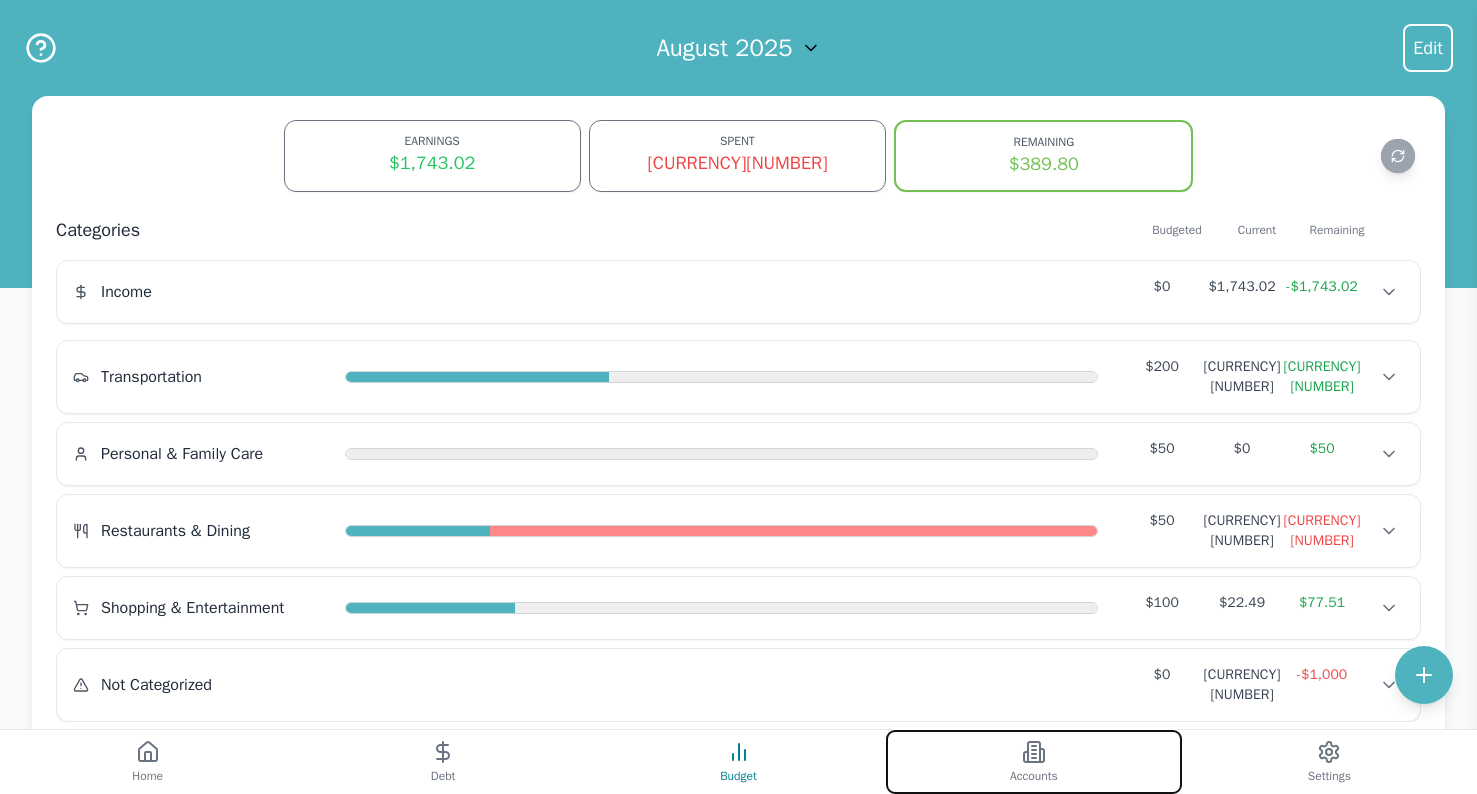 click on "Accounts" at bounding box center [1034, 776] 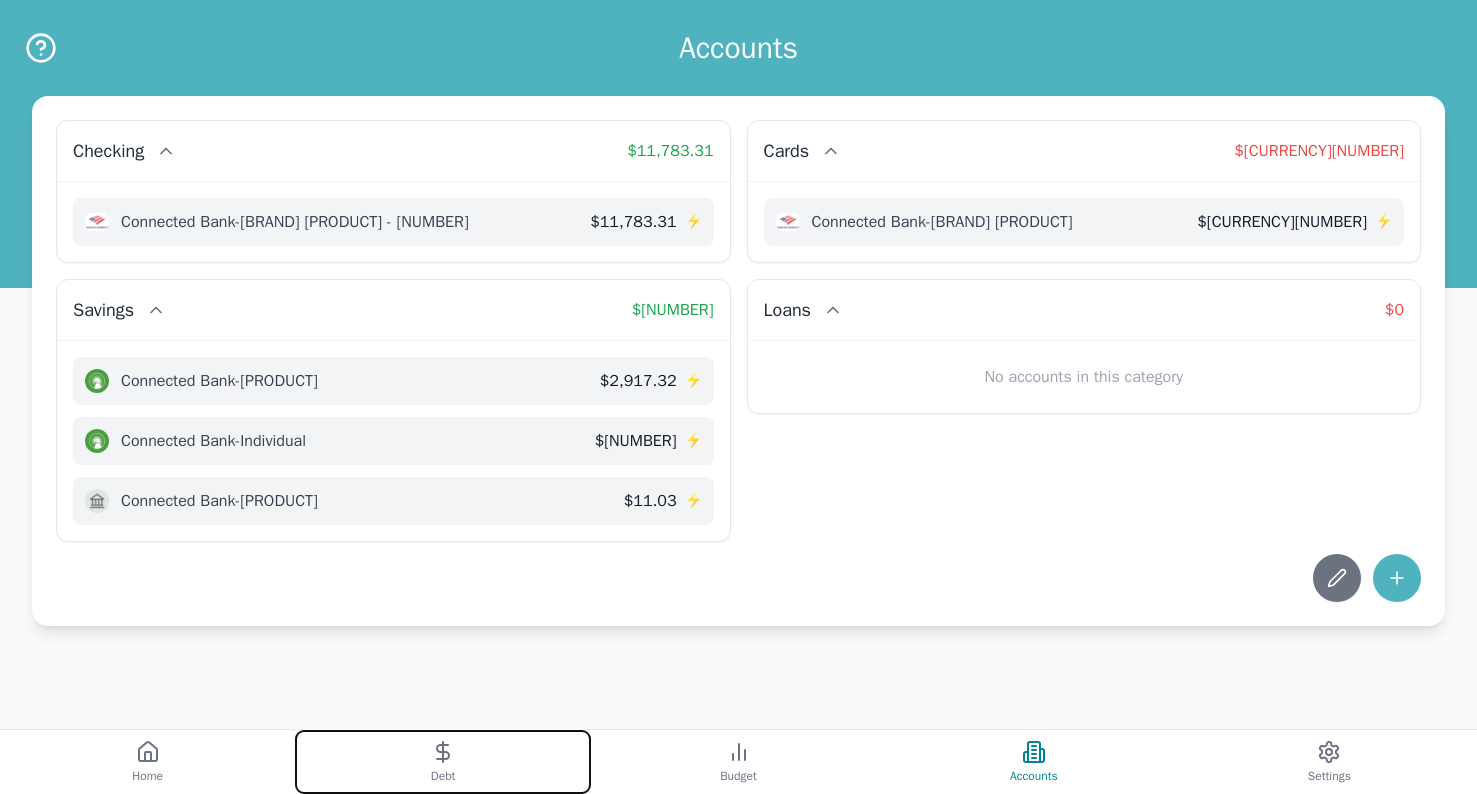 click on "Debt" at bounding box center [442, 762] 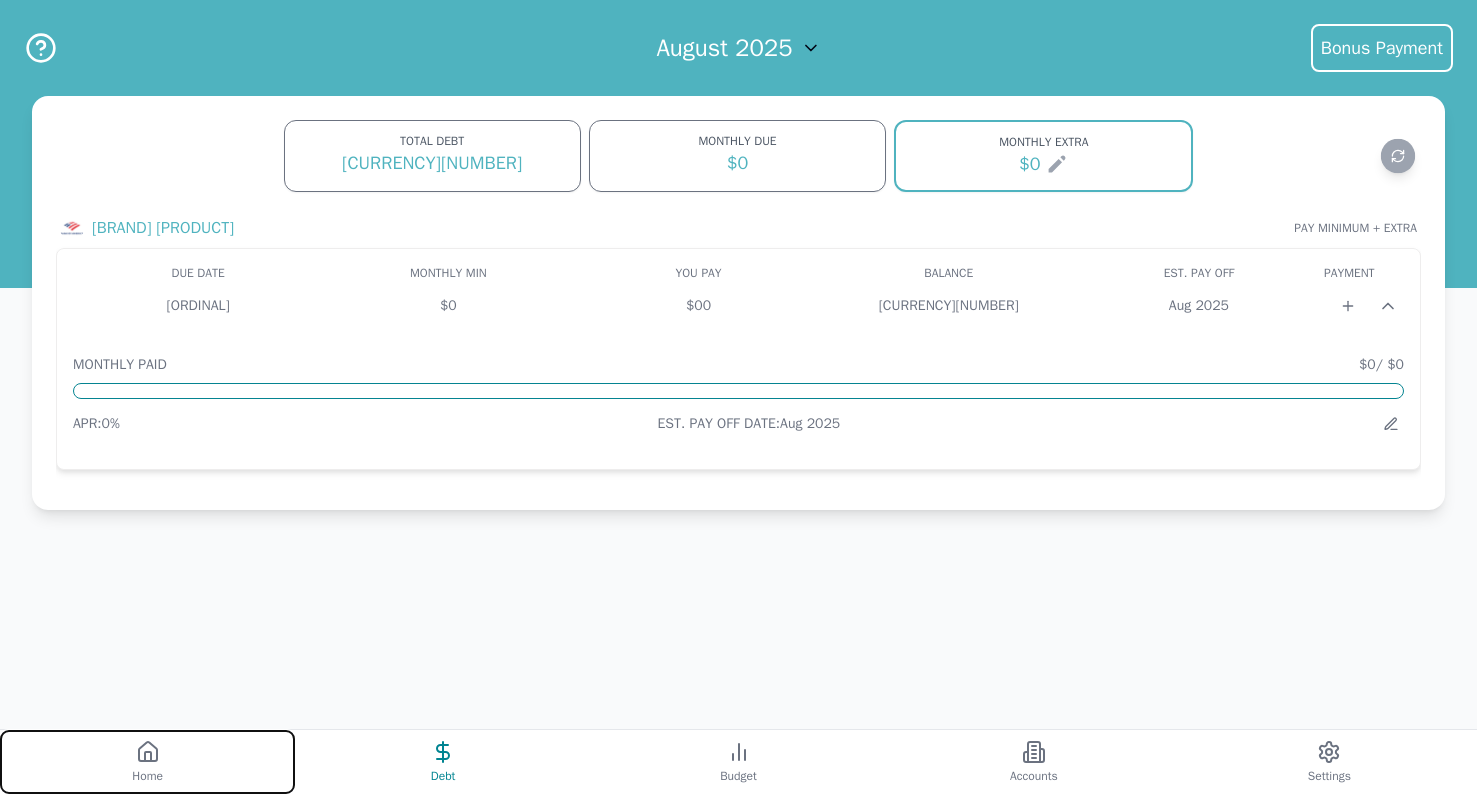 click on "Home" at bounding box center (147, 762) 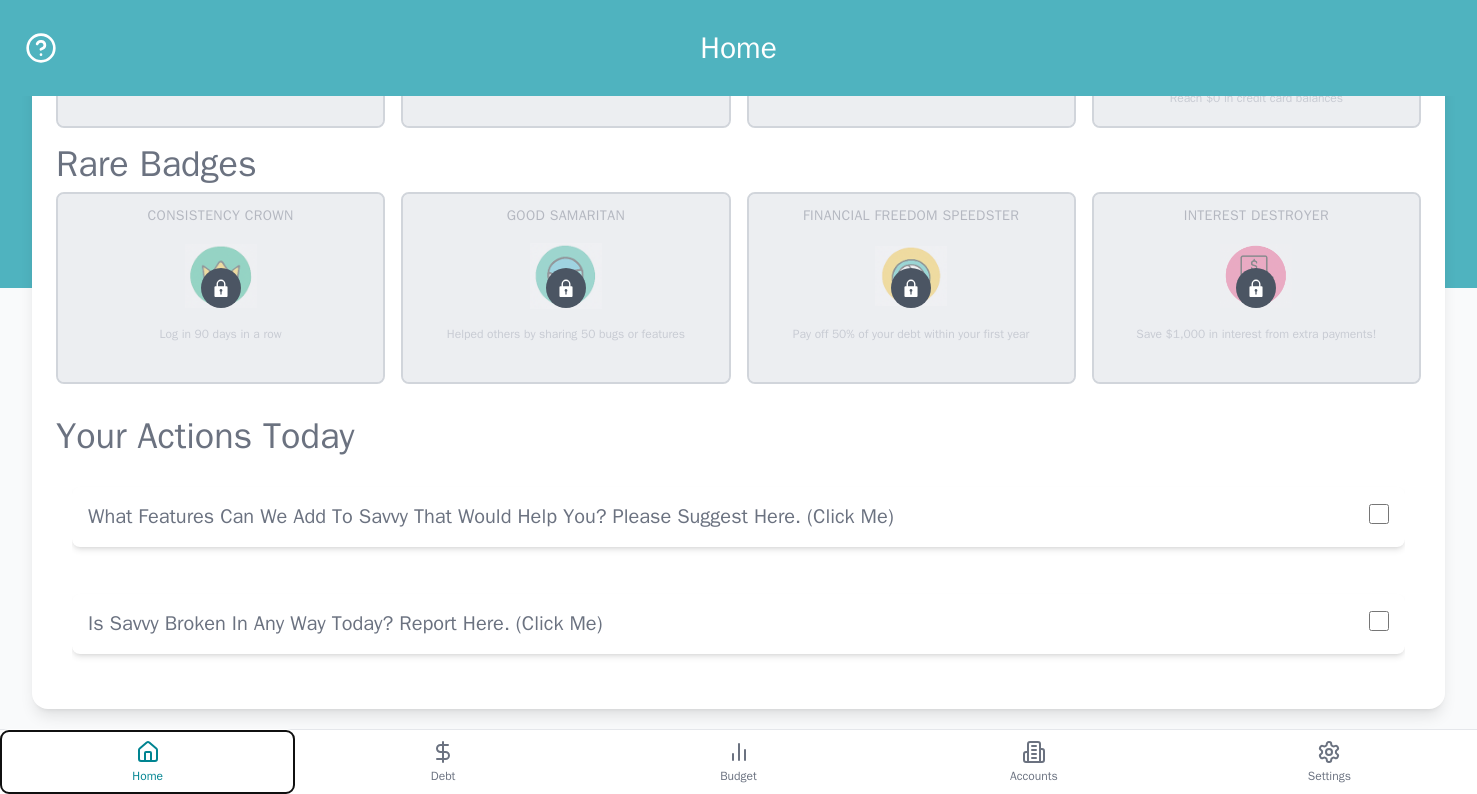 scroll, scrollTop: 1279, scrollLeft: 0, axis: vertical 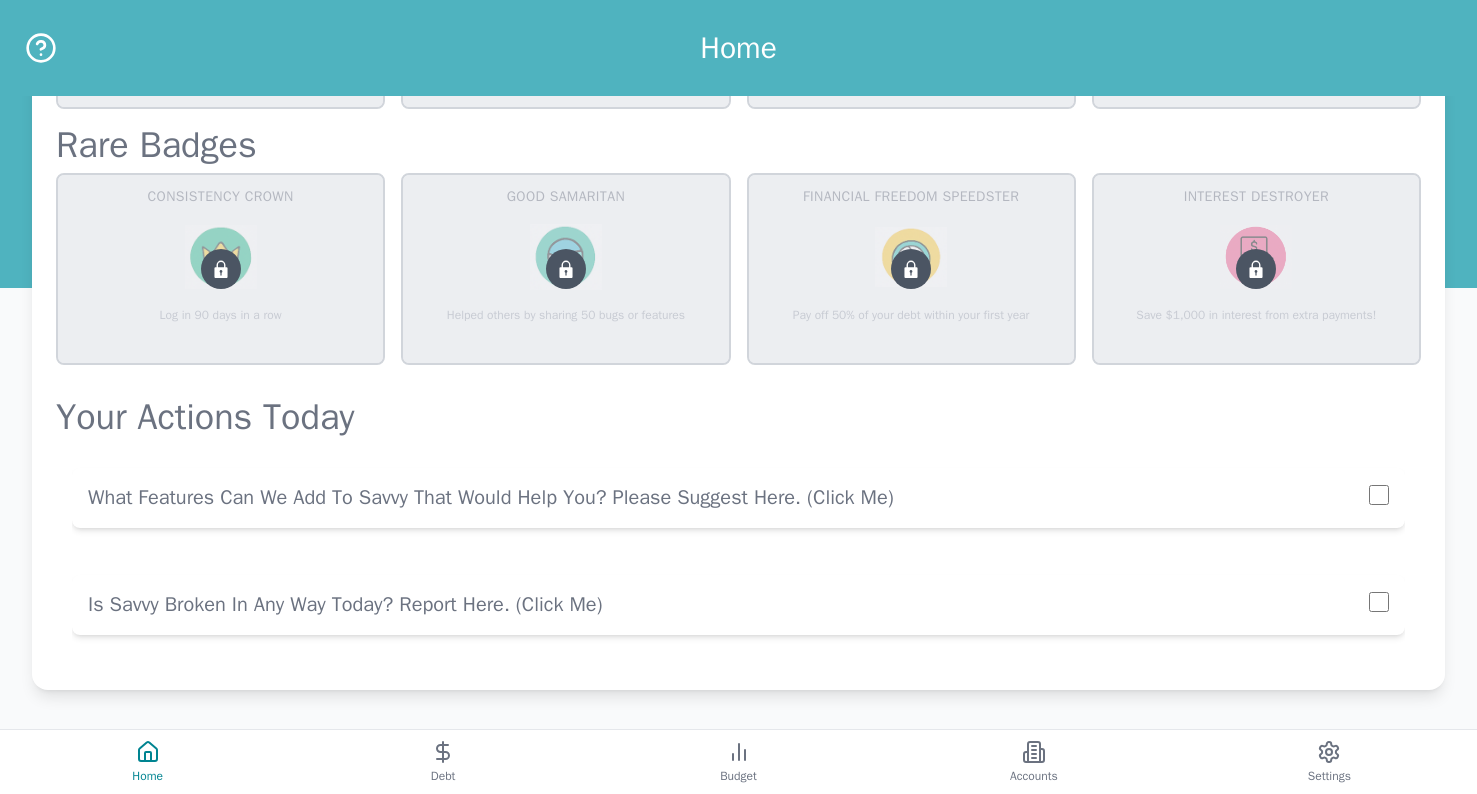 click on "What Features Can We Add To Savvy That Would Help You? Please Suggest Here. (click me)" at bounding box center [728, 498] 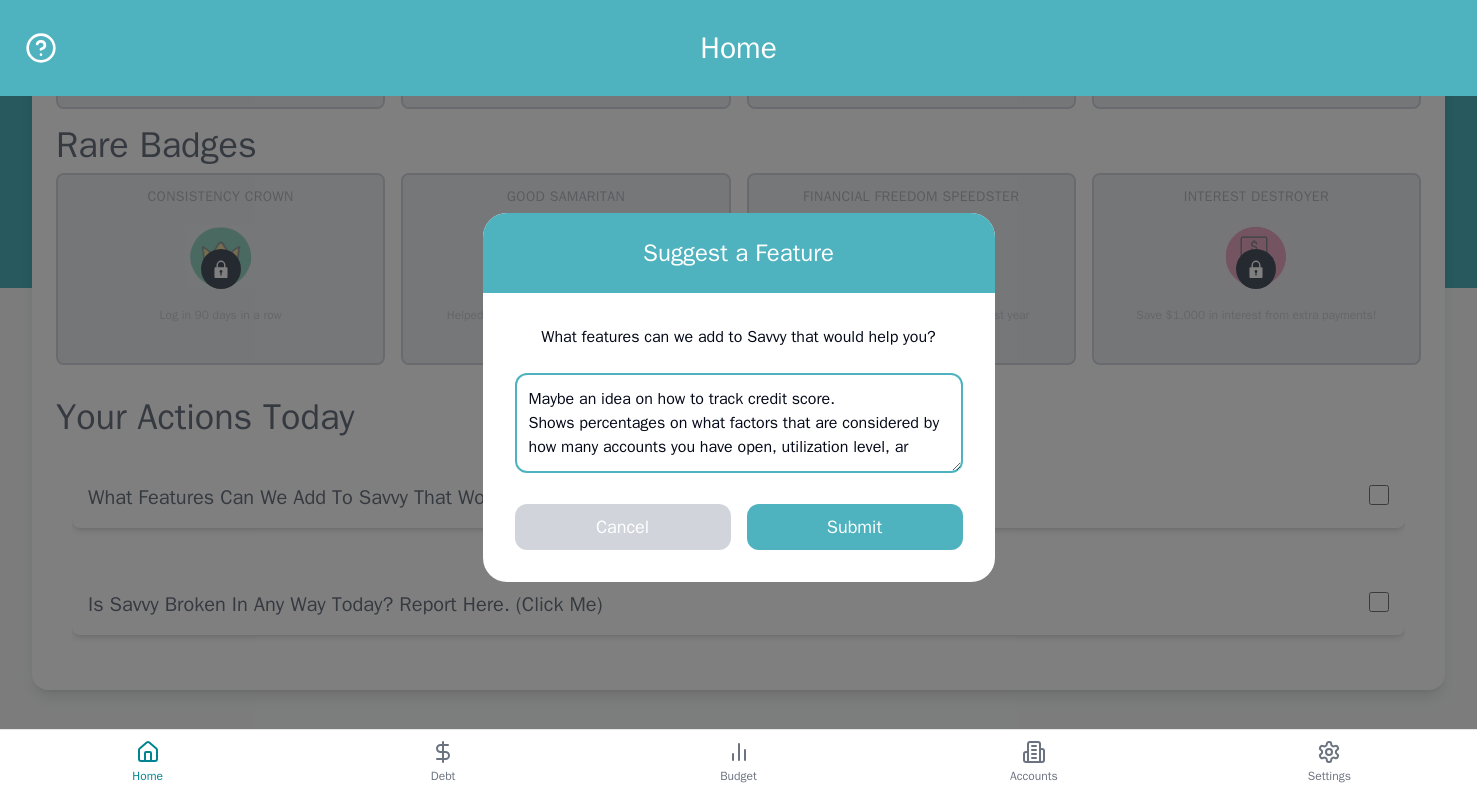 scroll, scrollTop: 0, scrollLeft: 0, axis: both 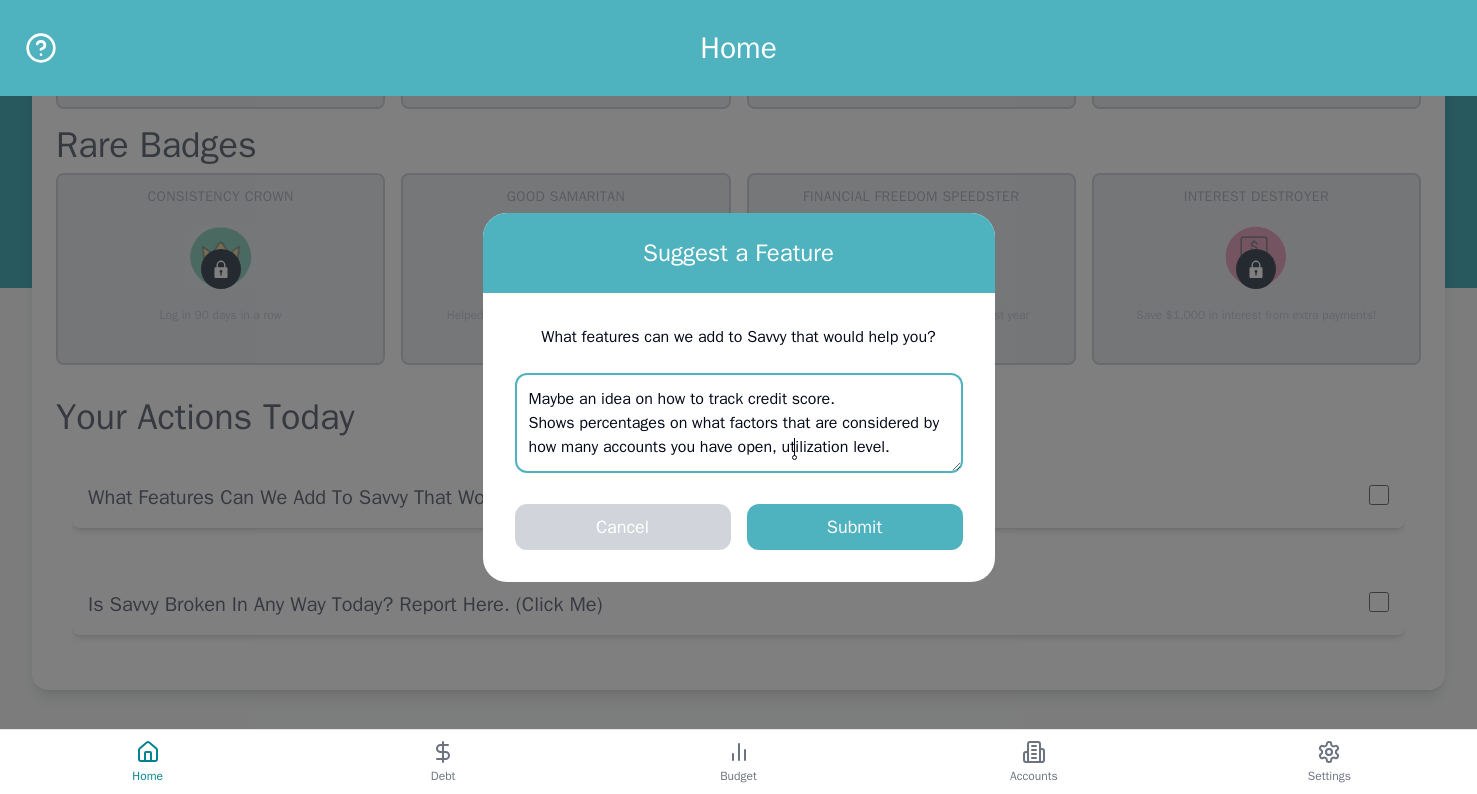 click on "Maybe an idea on how to track credit score.
Shows percentages on what factors that are considered by how many accounts you have open, utilization level." at bounding box center [739, 423] 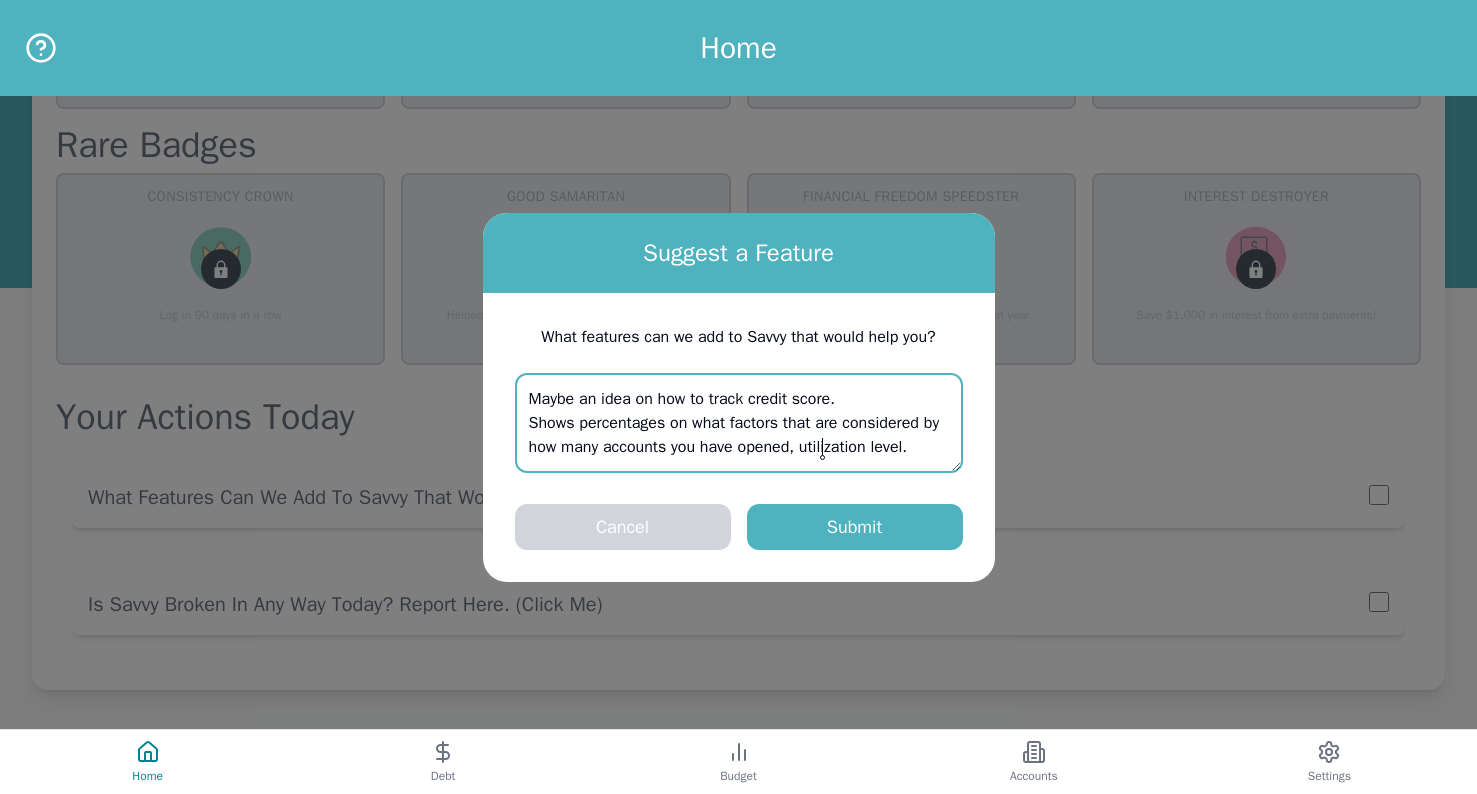 click on "Maybe an idea on how to track credit score.
Shows percentages on what factors that are considered by how many accounts you have opened, utilization level." at bounding box center [739, 423] 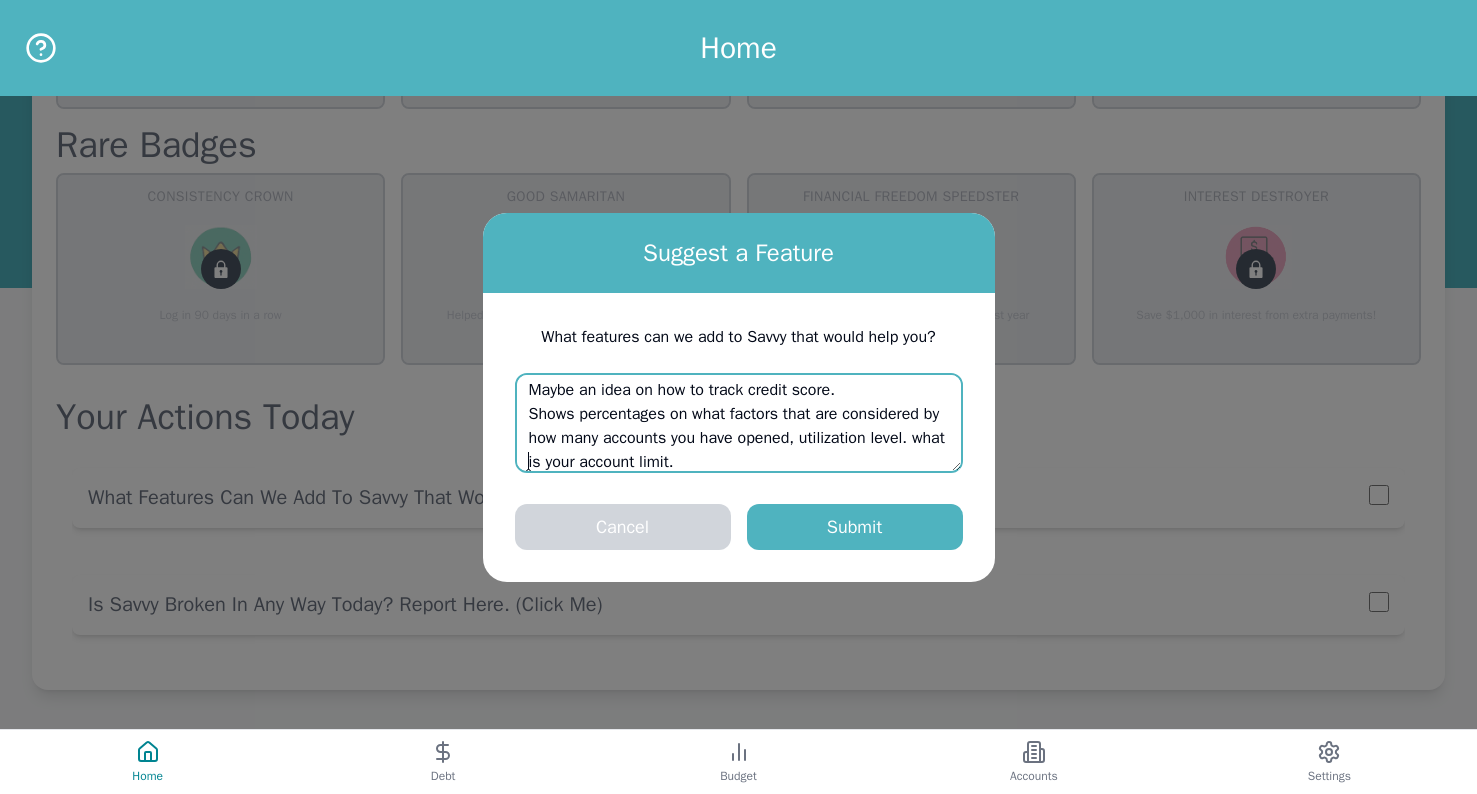 scroll, scrollTop: 33, scrollLeft: 0, axis: vertical 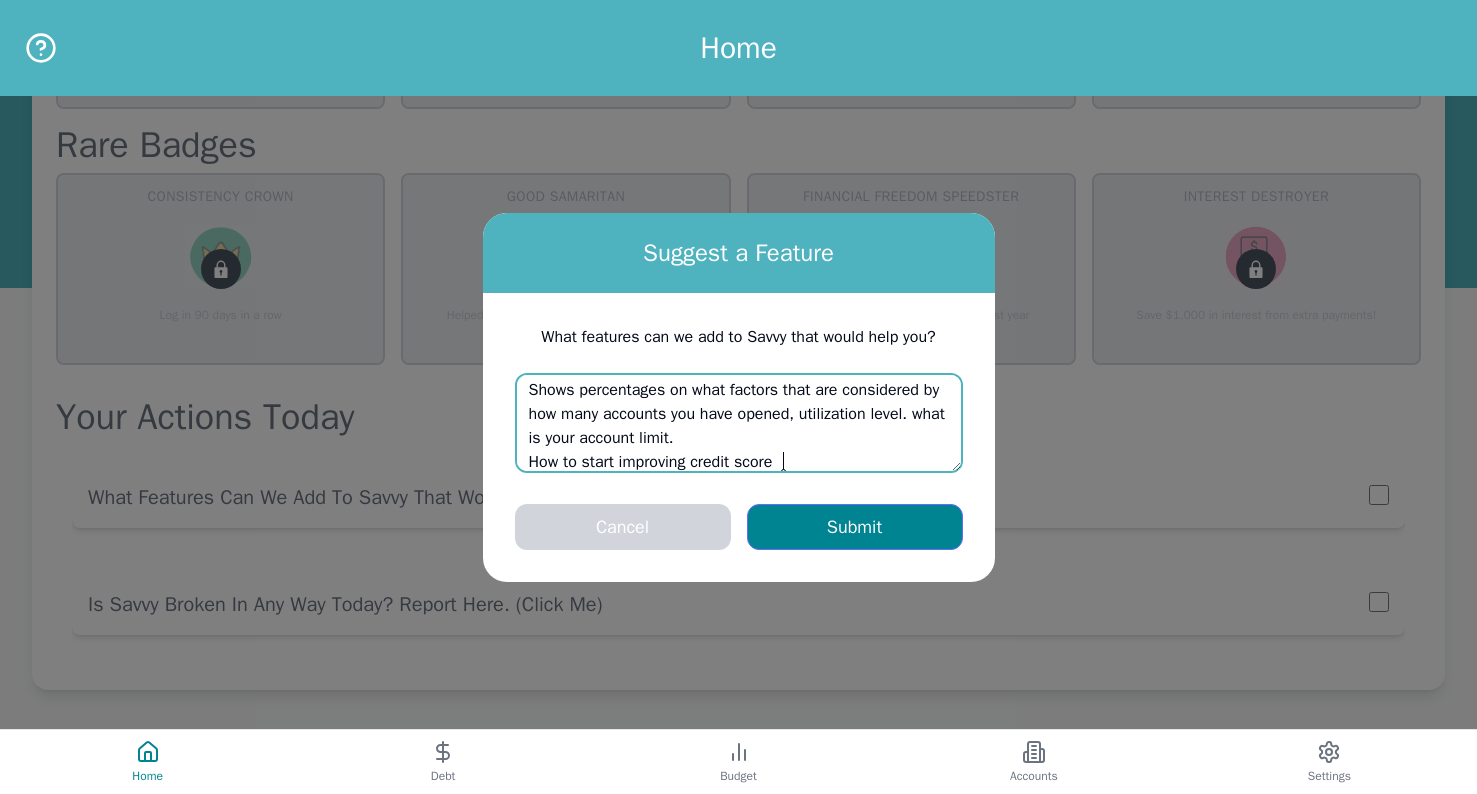 type on "Maybe an idea on how to track credit score.
Shows percentages on what factors that are considered by how many accounts you have opened, utilization level. what is your account limit.
How to start improving credit score" 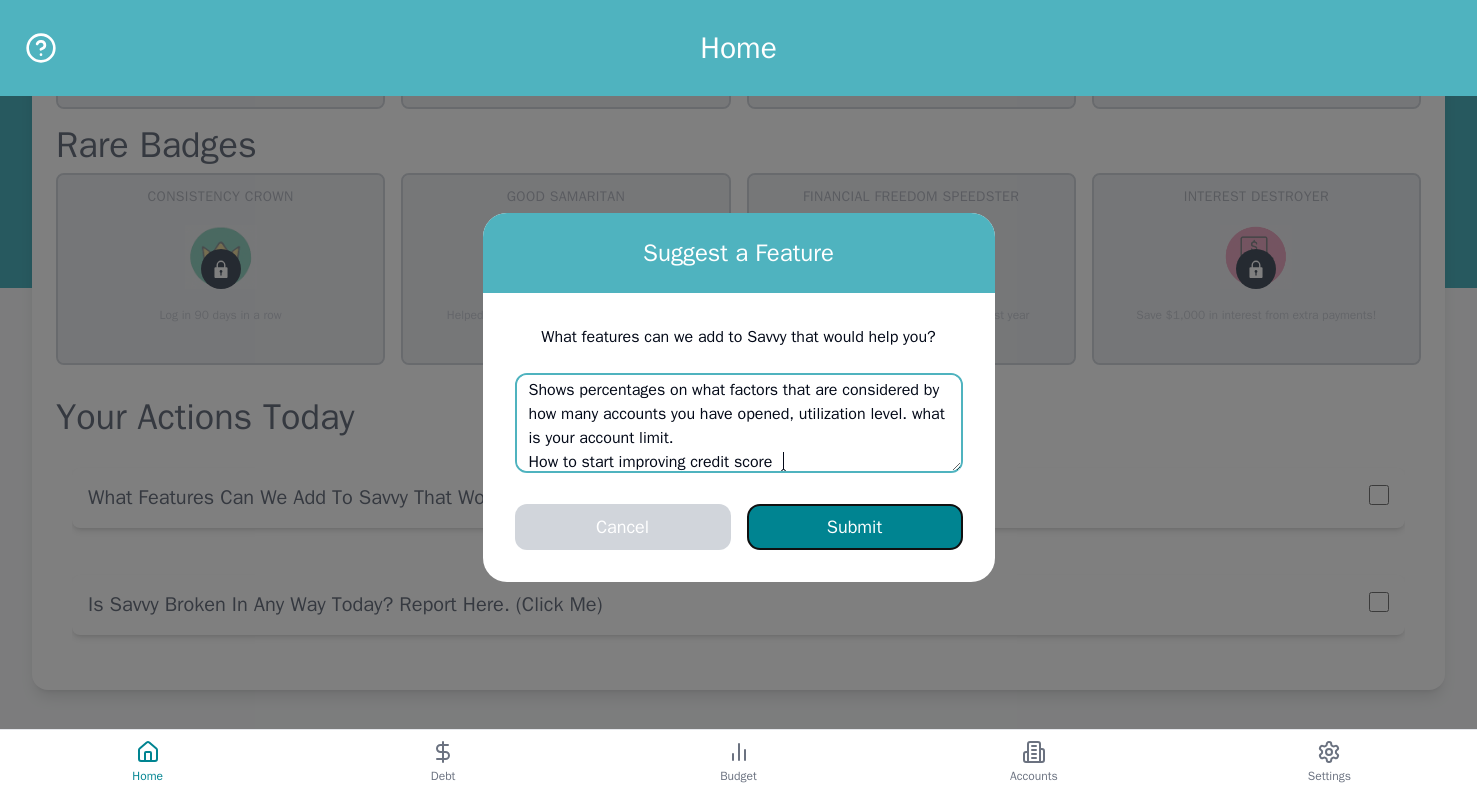 click on "Submit" at bounding box center [855, 527] 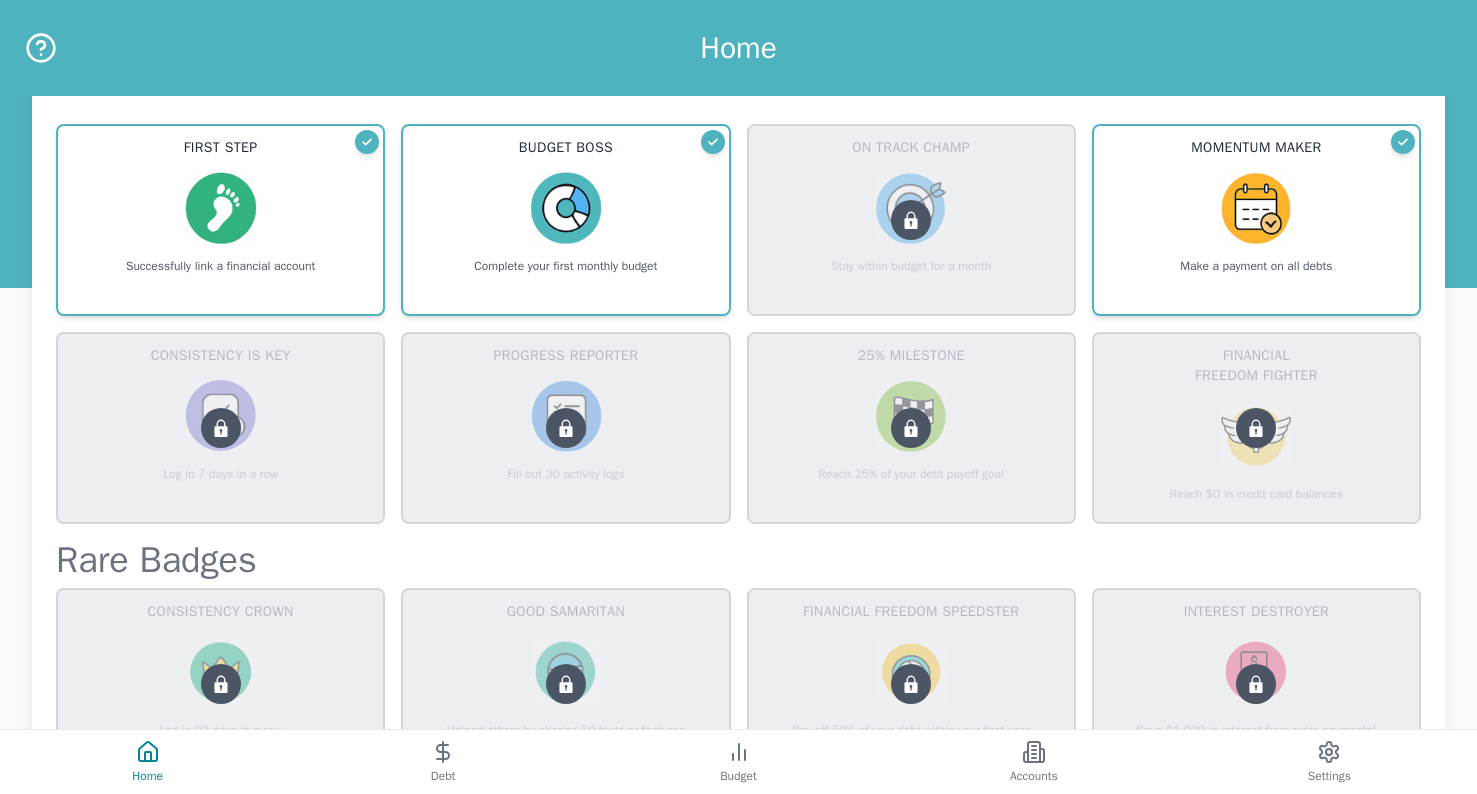 scroll, scrollTop: 862, scrollLeft: 0, axis: vertical 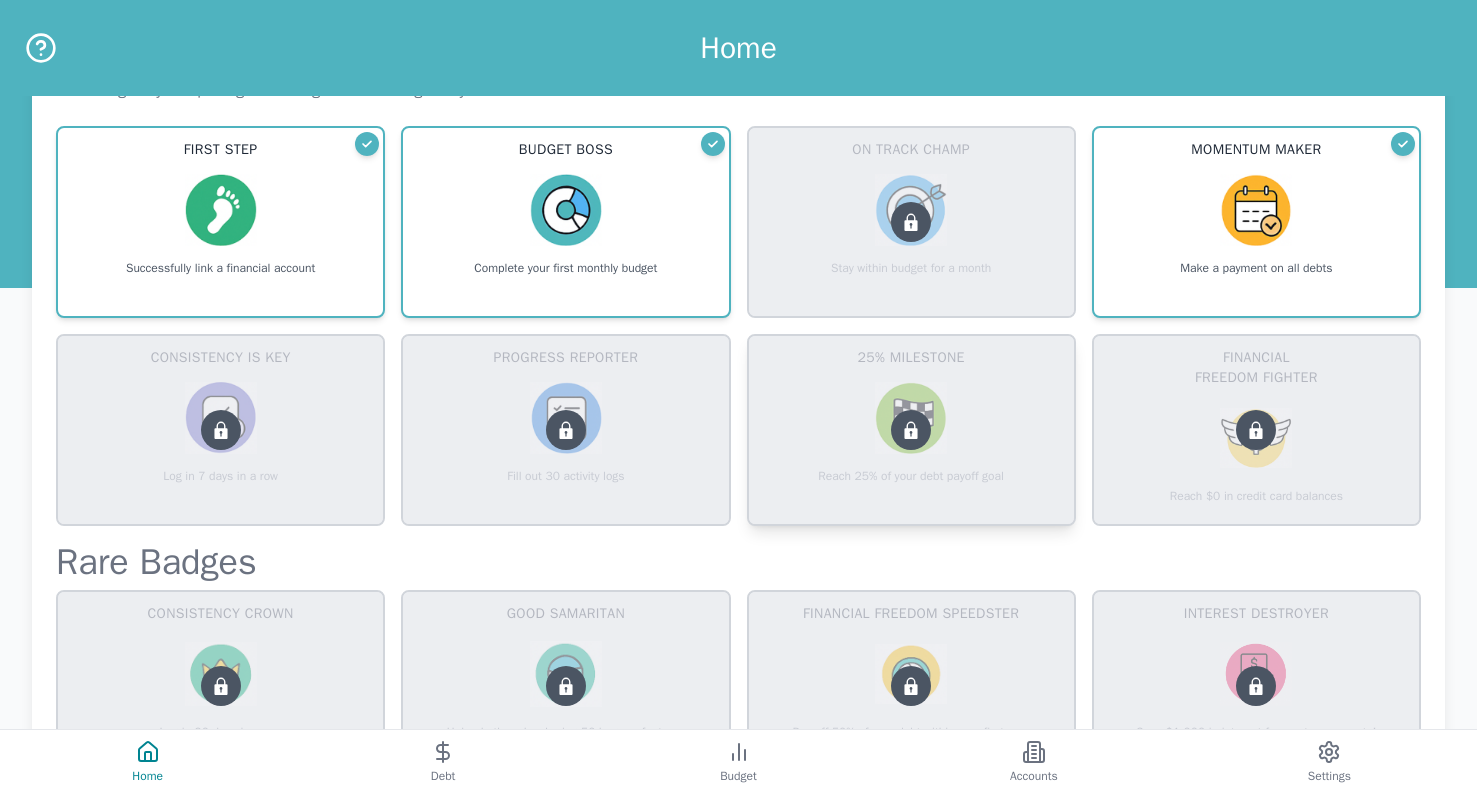 click at bounding box center [911, 430] 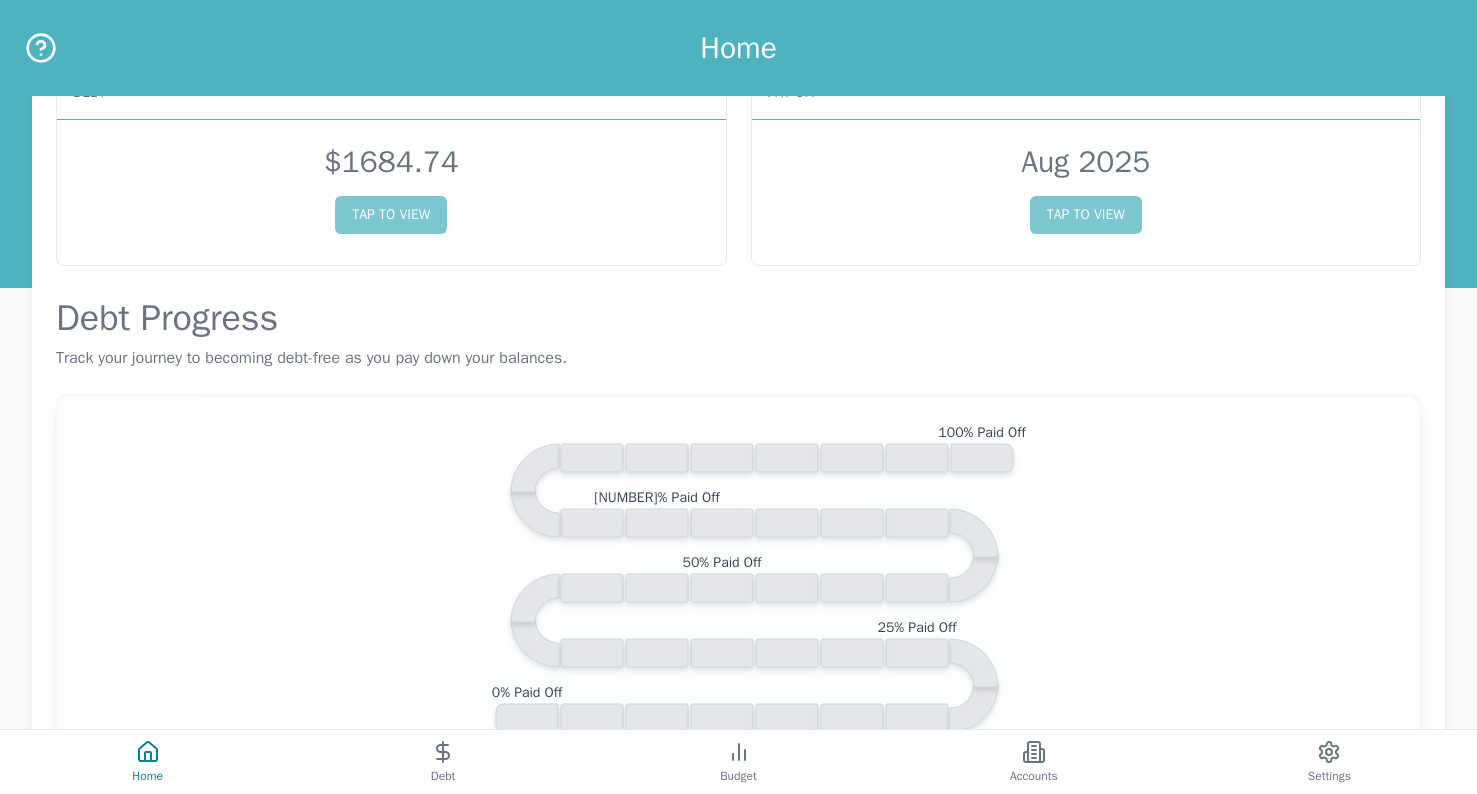 scroll, scrollTop: 0, scrollLeft: 0, axis: both 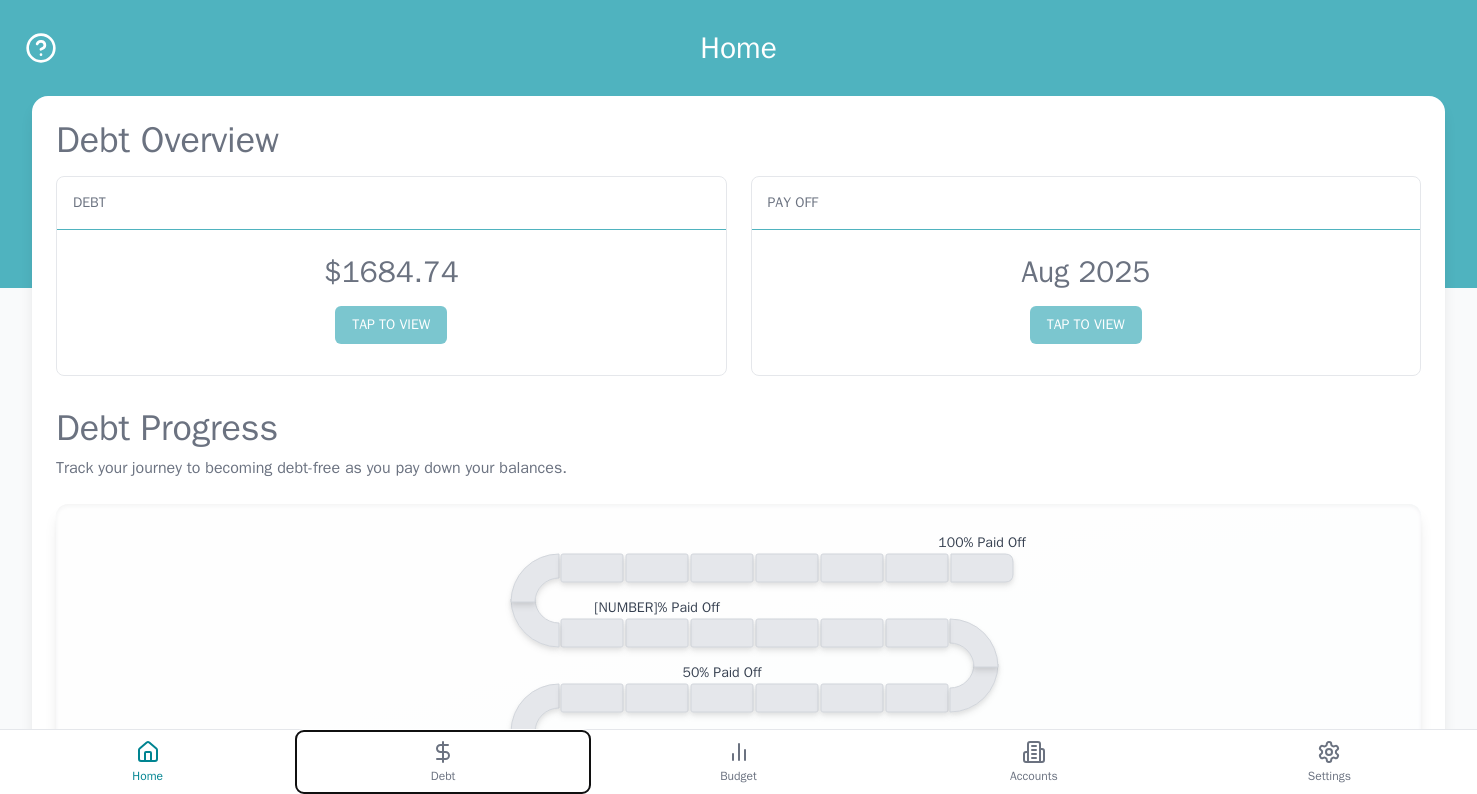 click 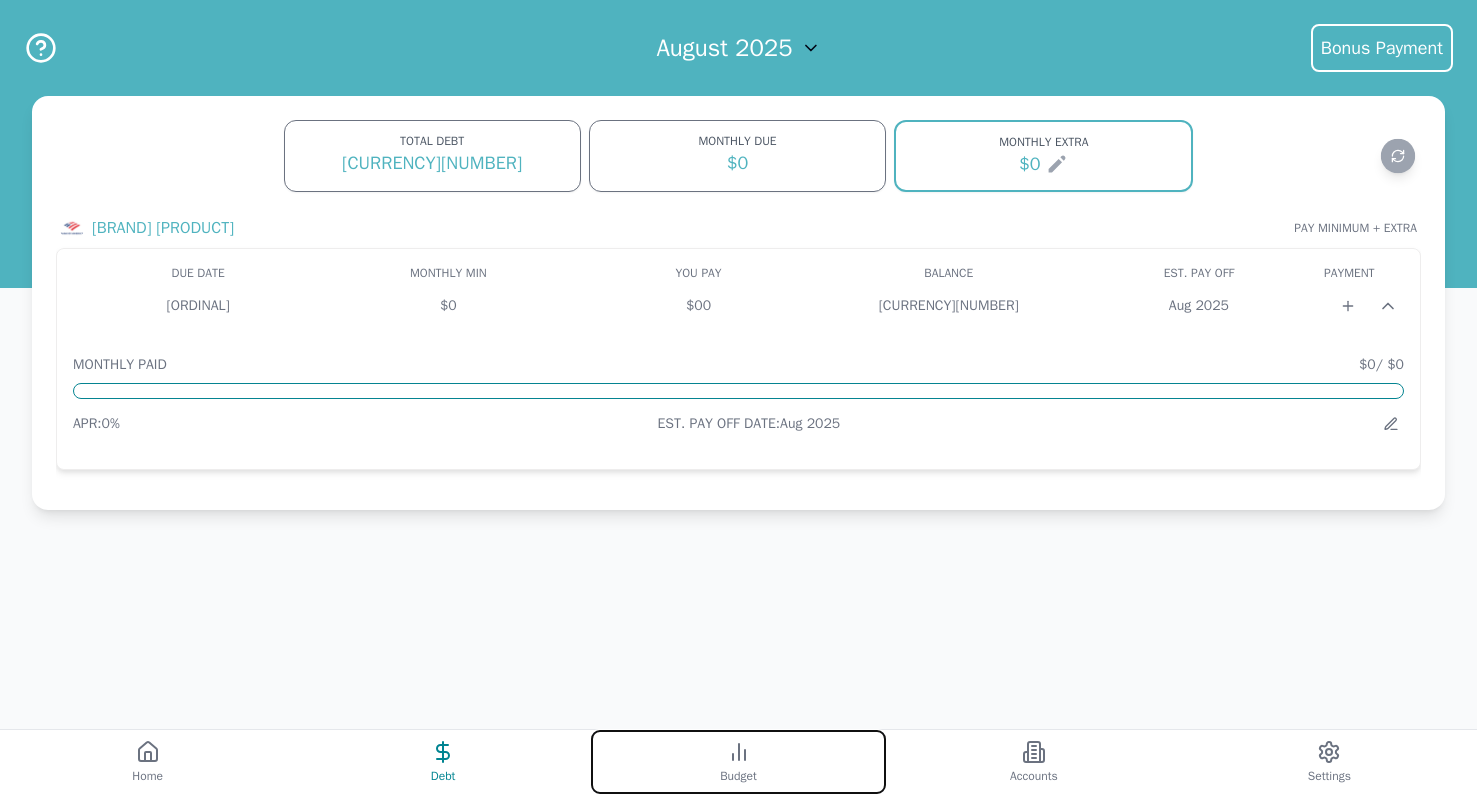click on "Budget" at bounding box center (738, 762) 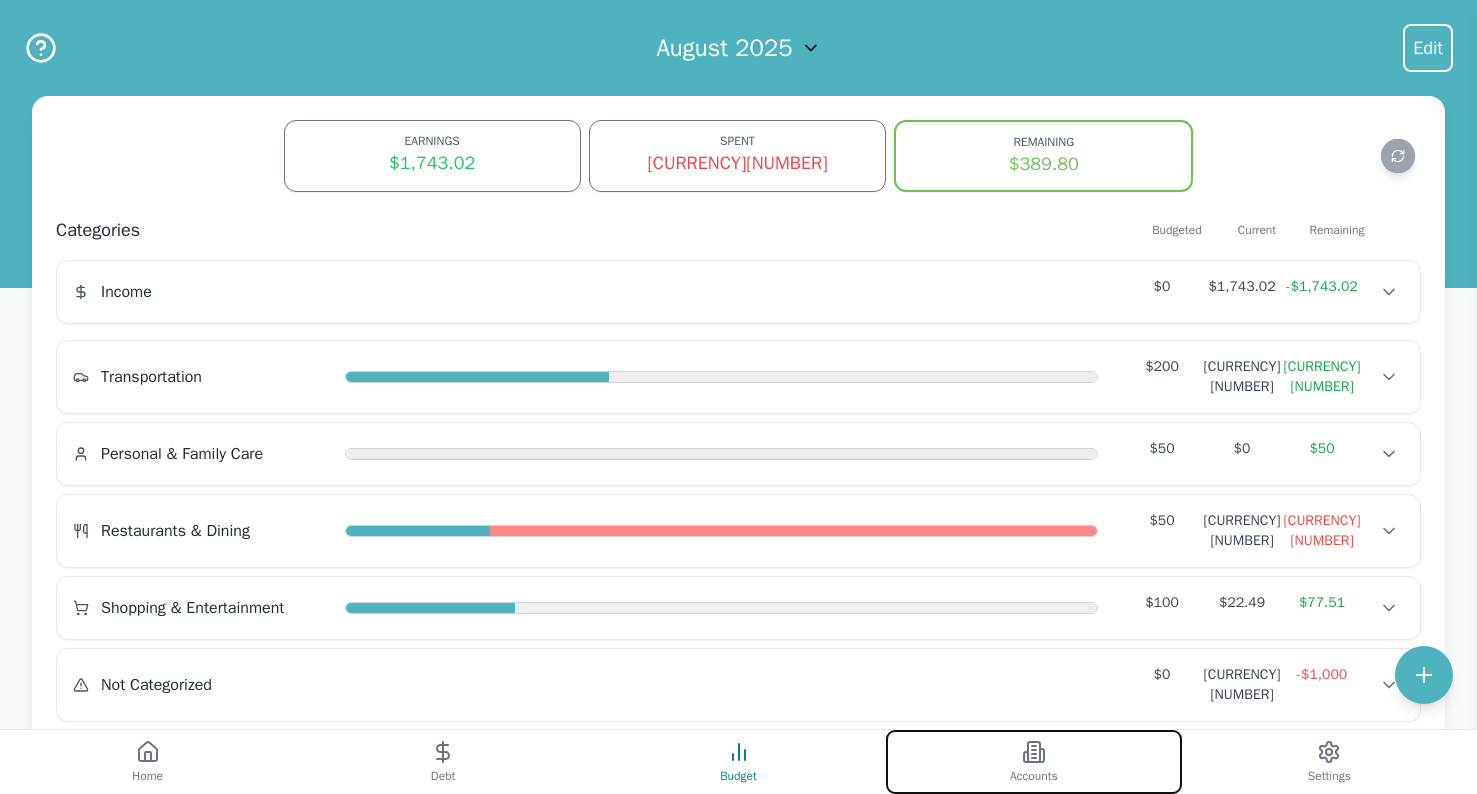 click on "Accounts" at bounding box center (1033, 762) 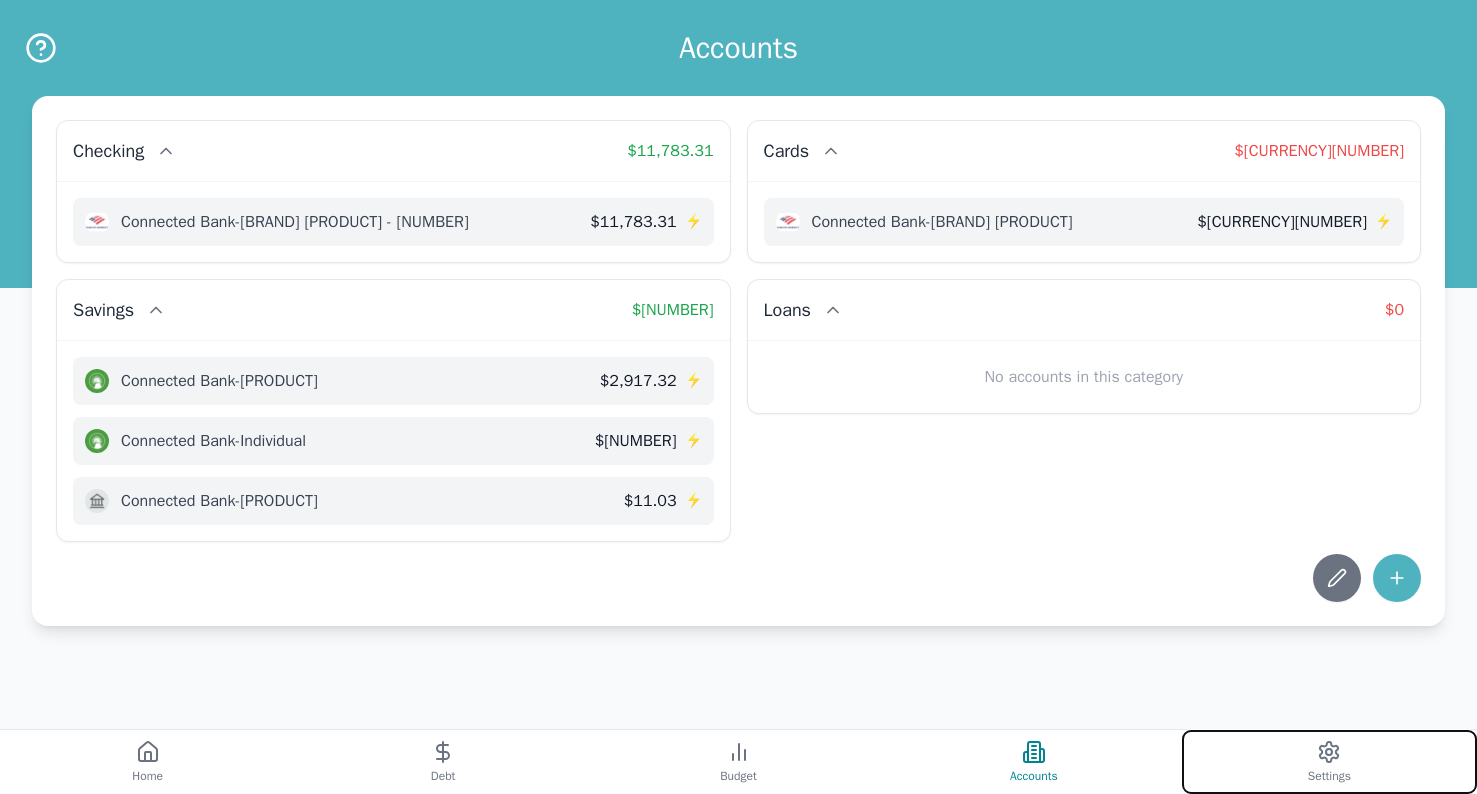 click on "Settings" at bounding box center (1329, 762) 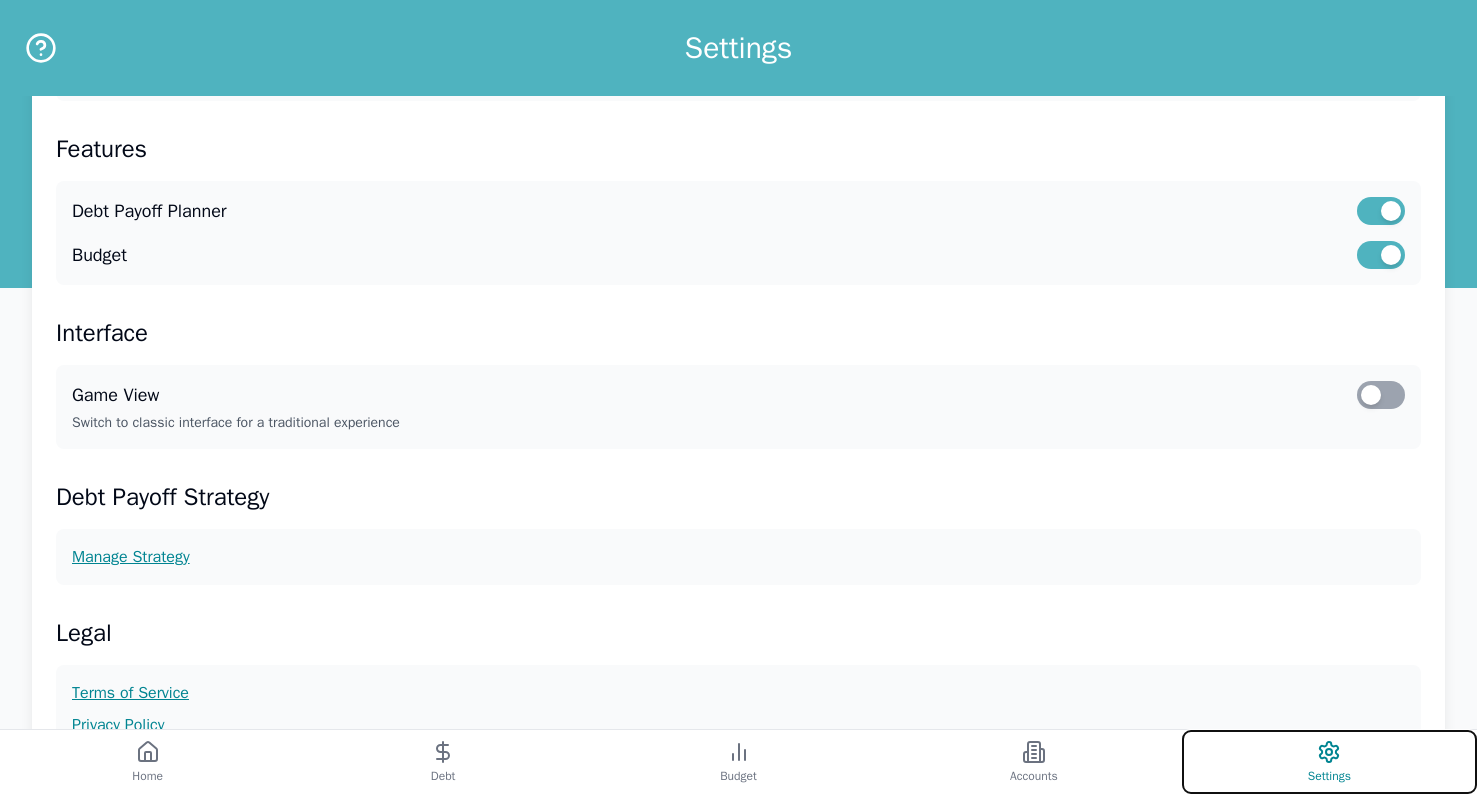 scroll, scrollTop: 520, scrollLeft: 0, axis: vertical 